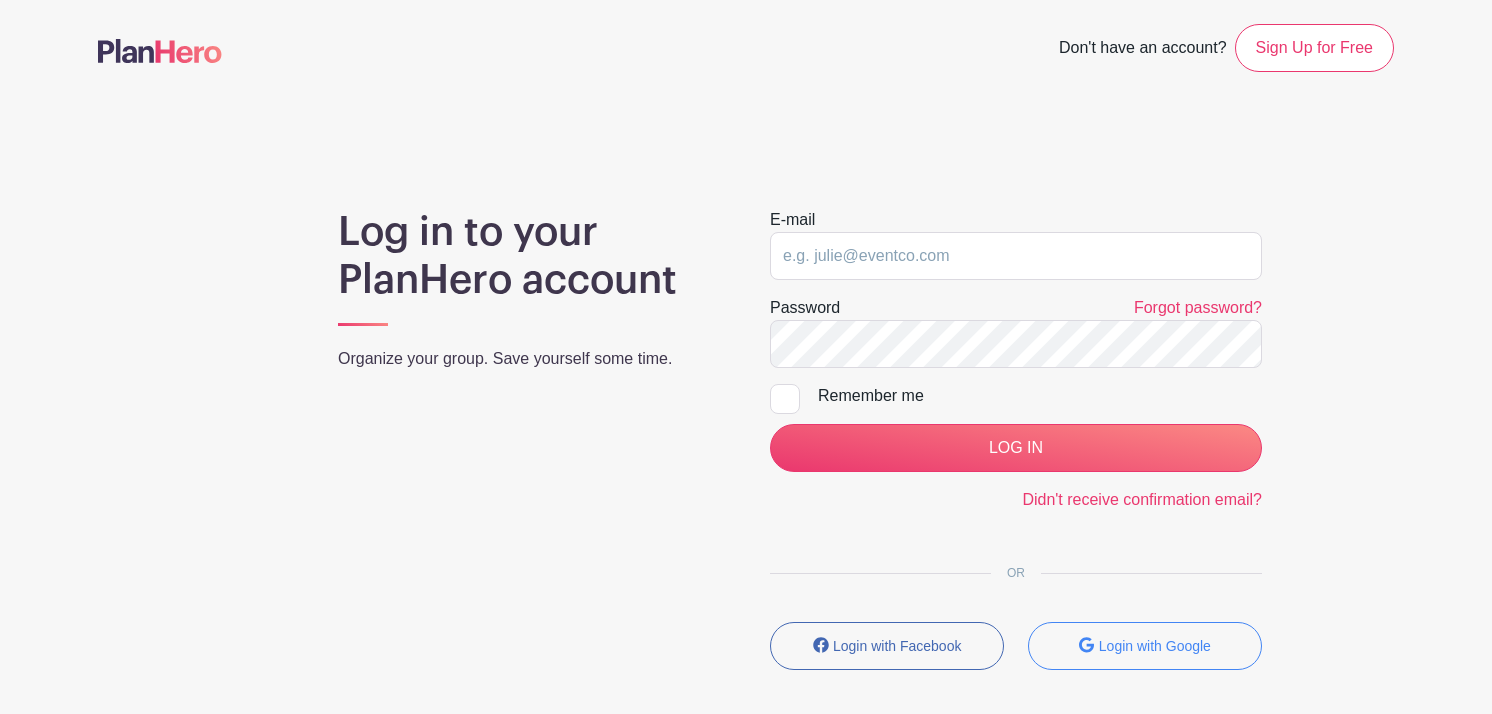 scroll, scrollTop: 0, scrollLeft: 0, axis: both 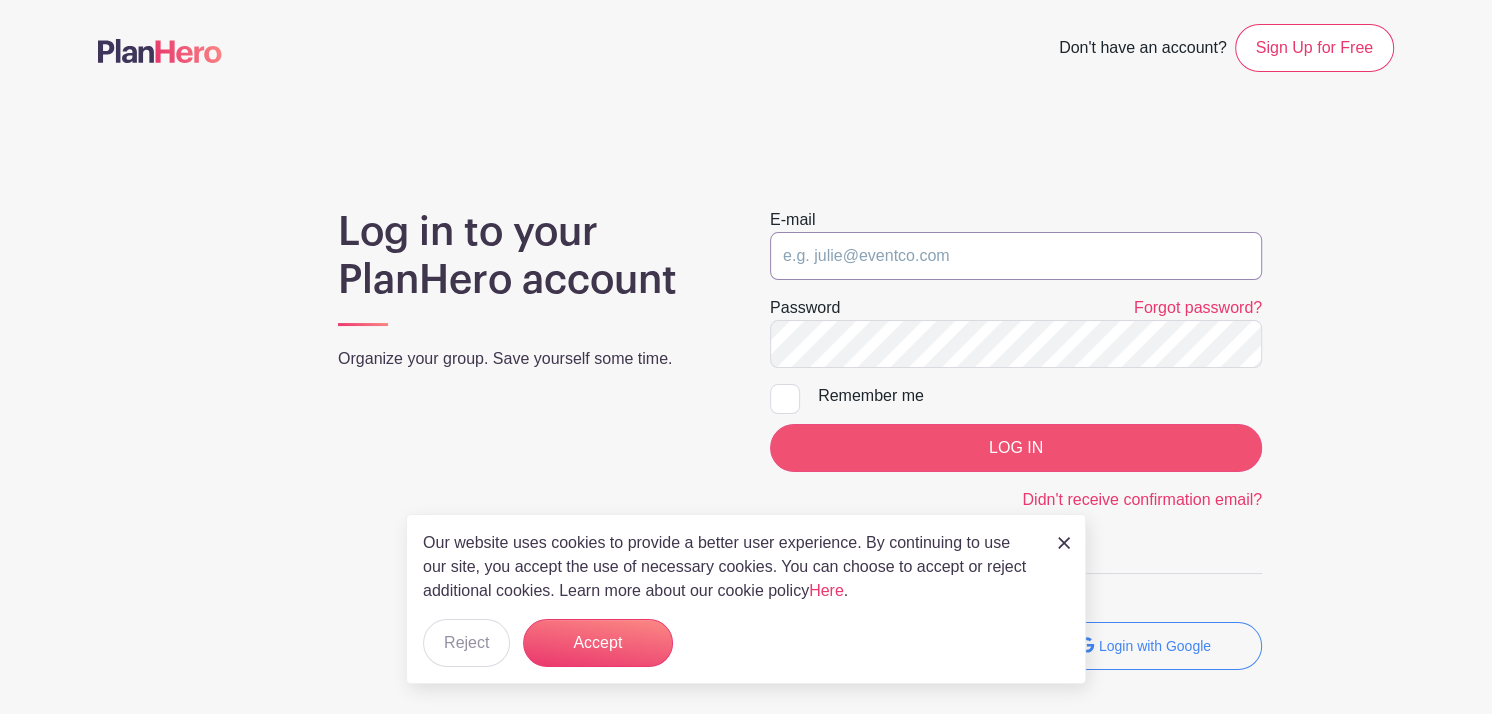 type on "[EMAIL]" 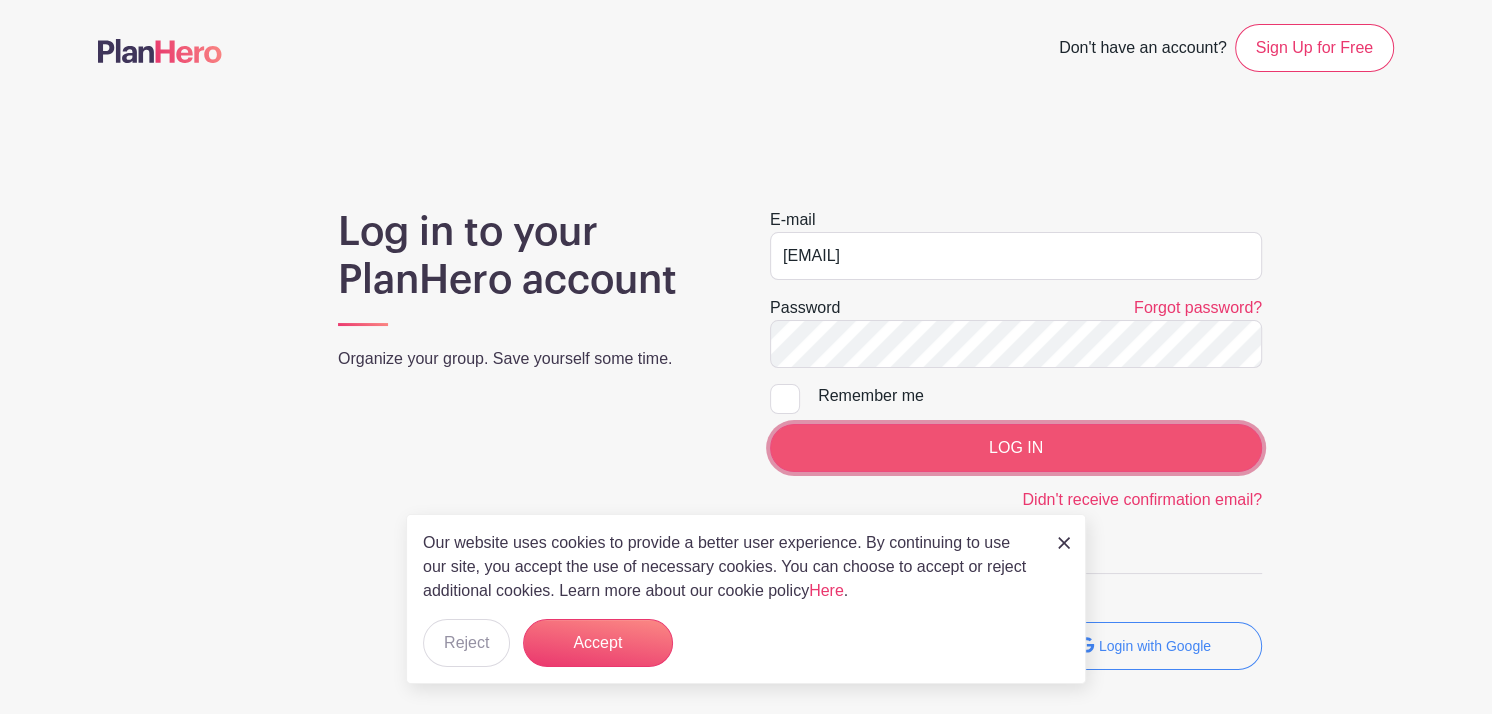 click on "LOG IN" at bounding box center (1016, 448) 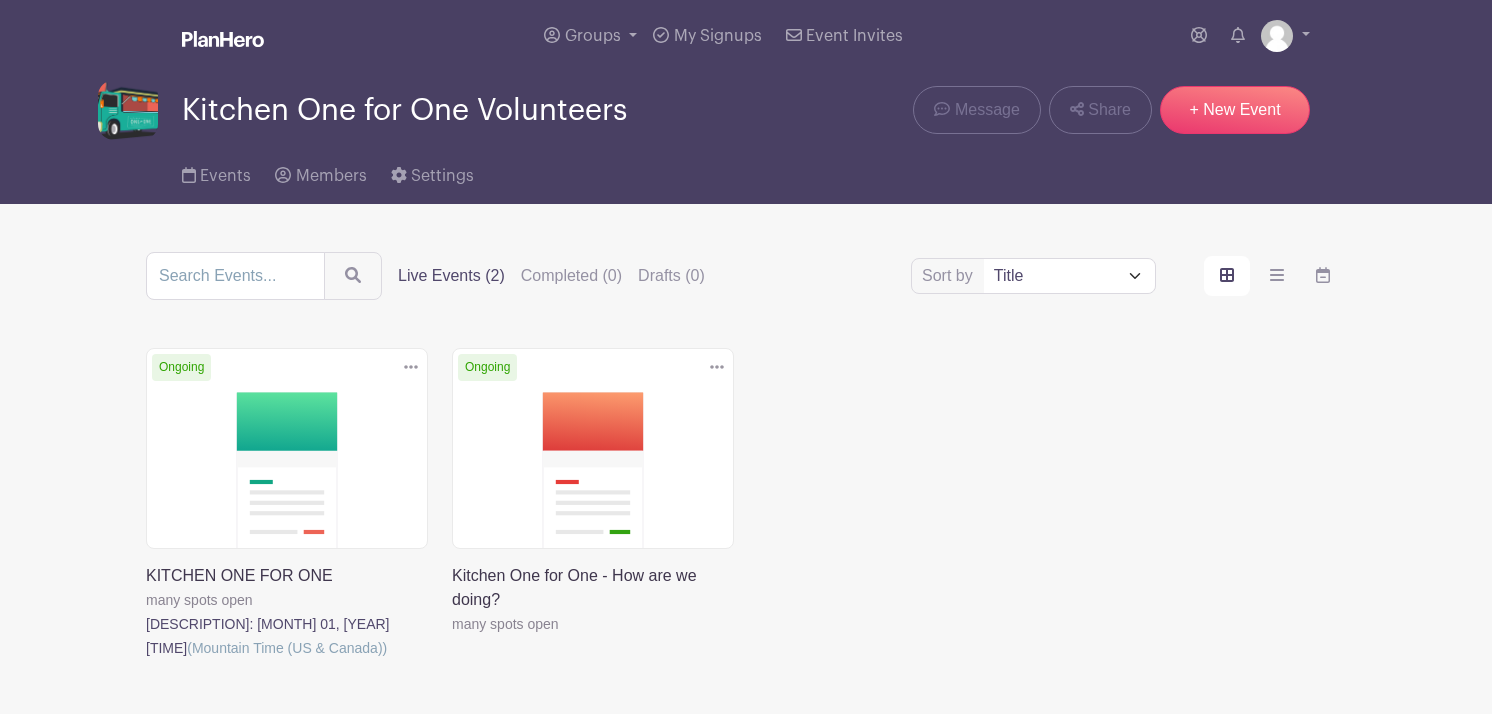 scroll, scrollTop: 0, scrollLeft: 0, axis: both 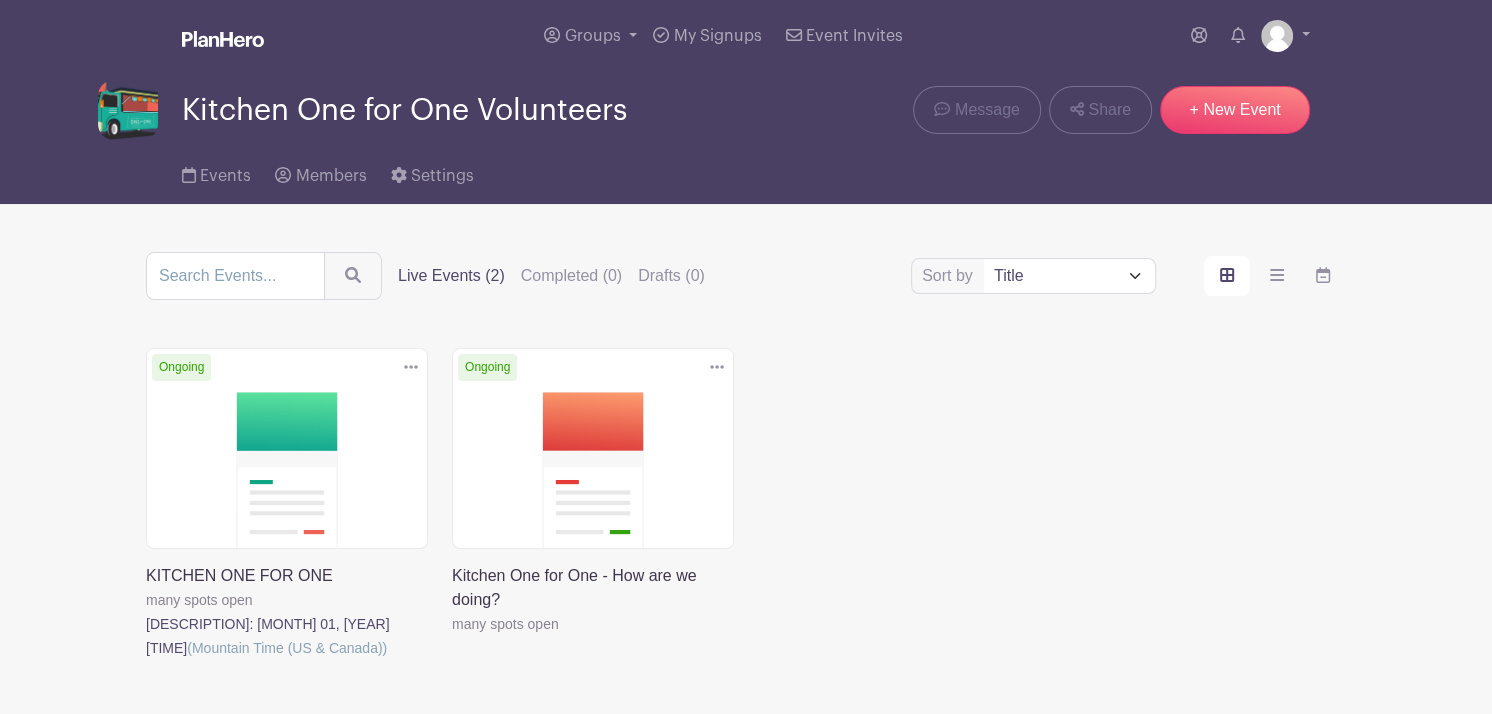 click at bounding box center (146, 660) 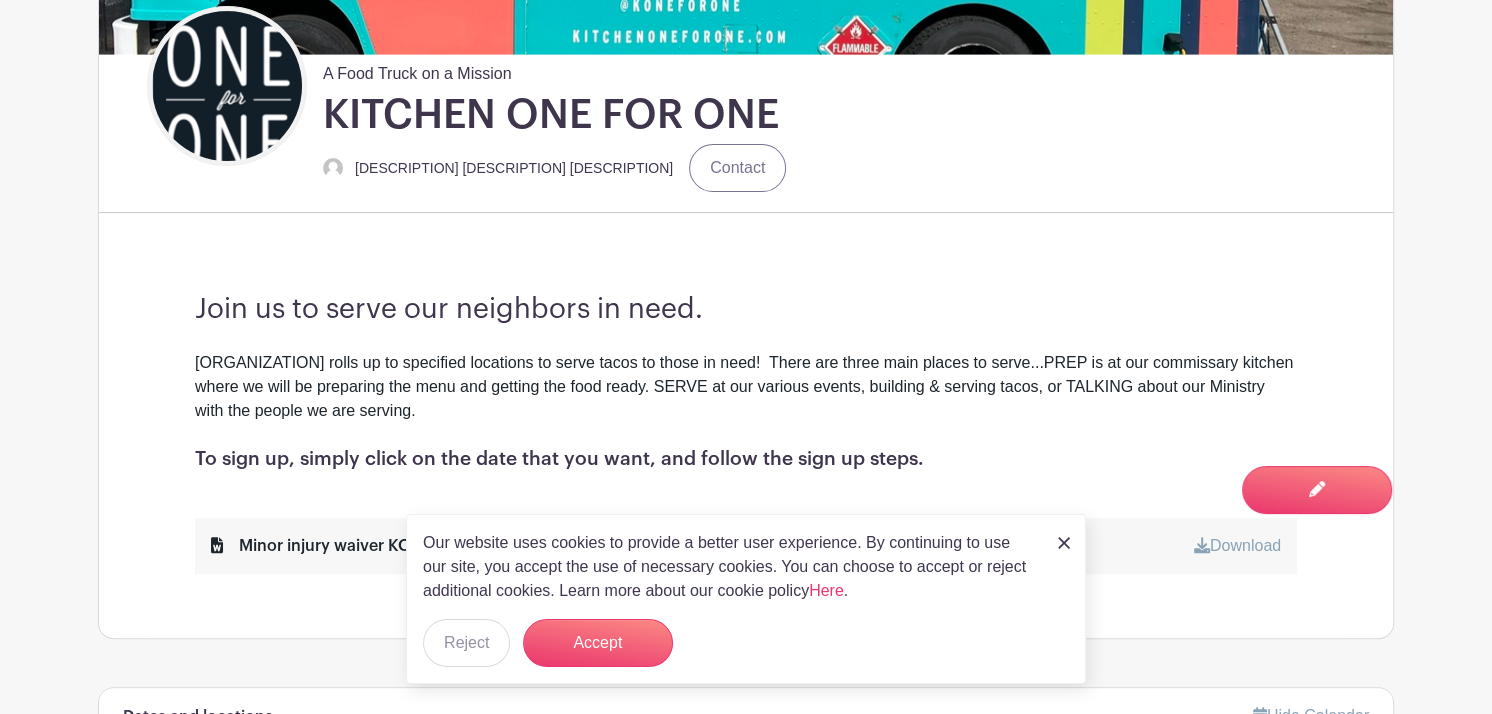 scroll, scrollTop: 567, scrollLeft: 0, axis: vertical 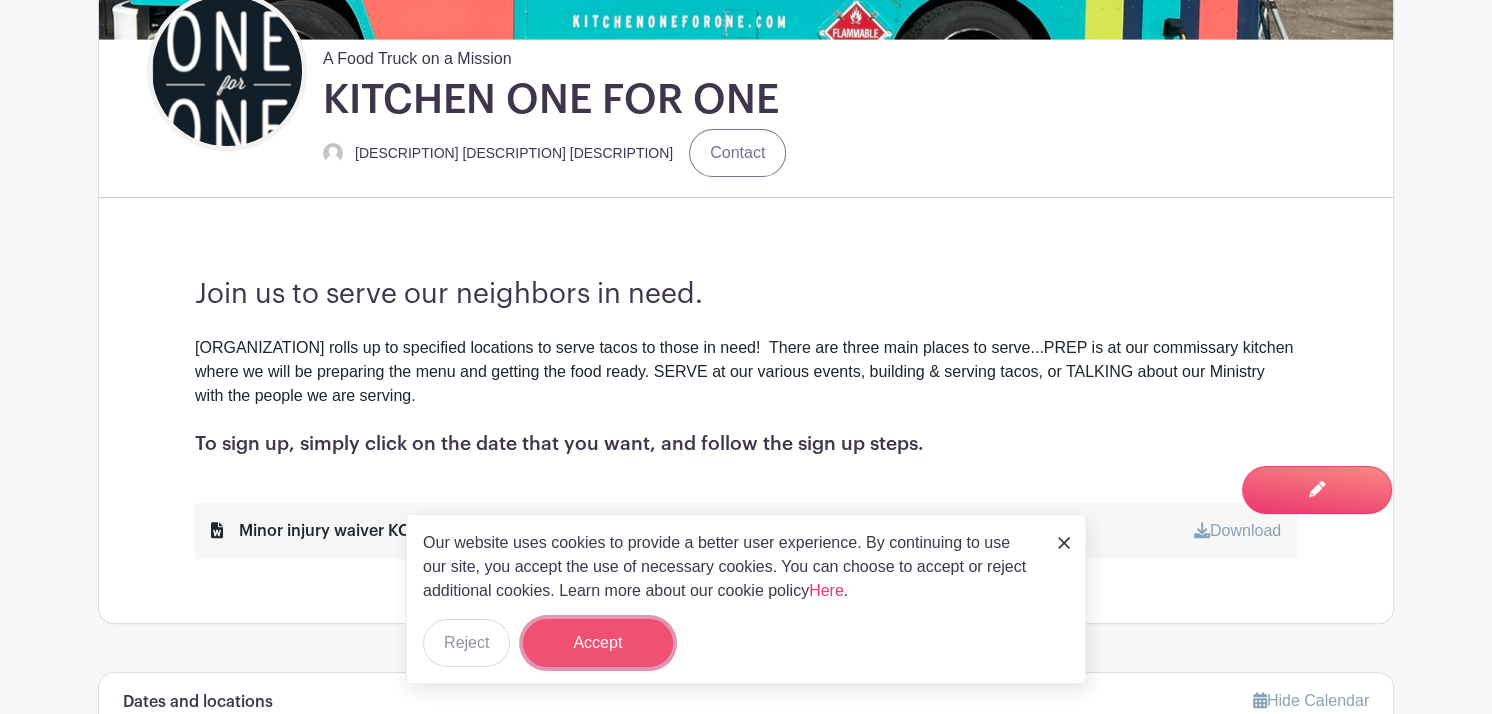 click on "Accept" at bounding box center [598, 643] 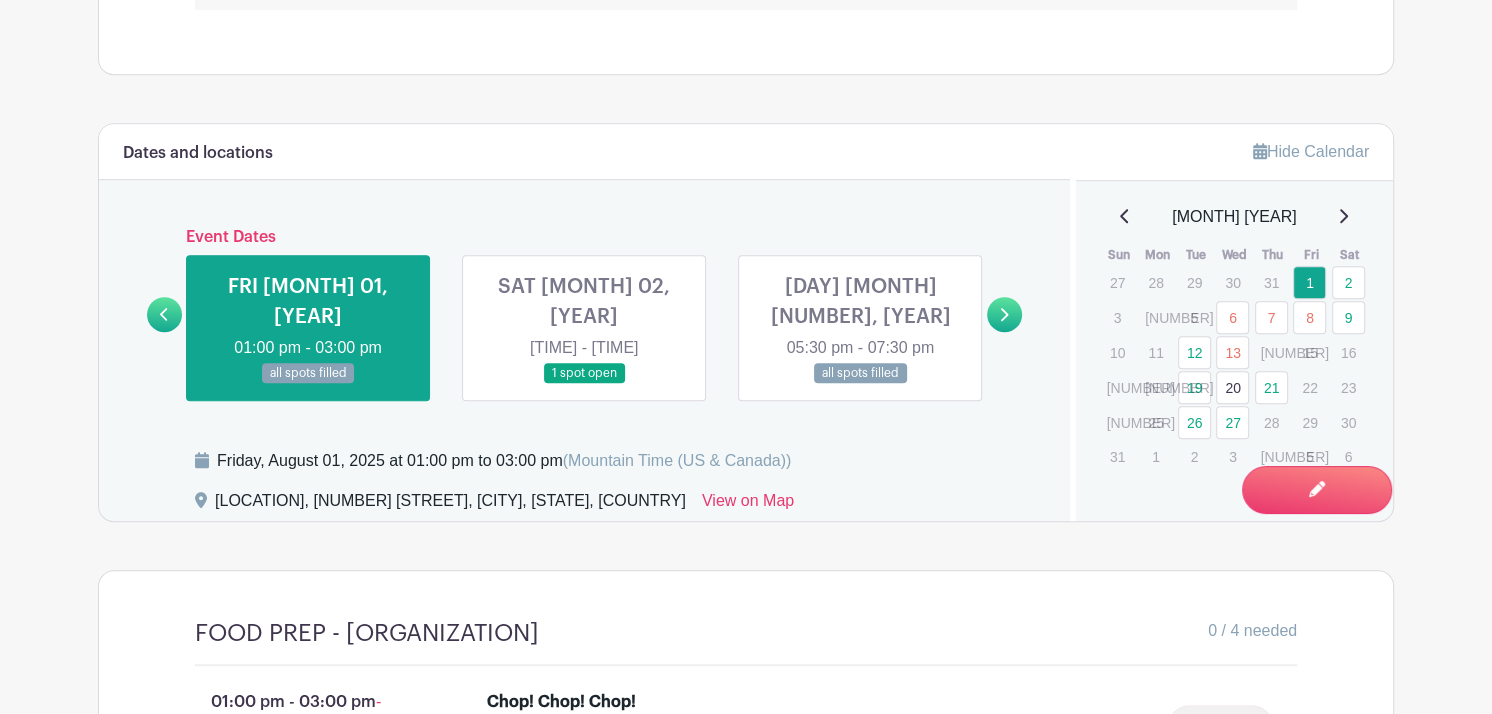 scroll, scrollTop: 1150, scrollLeft: 0, axis: vertical 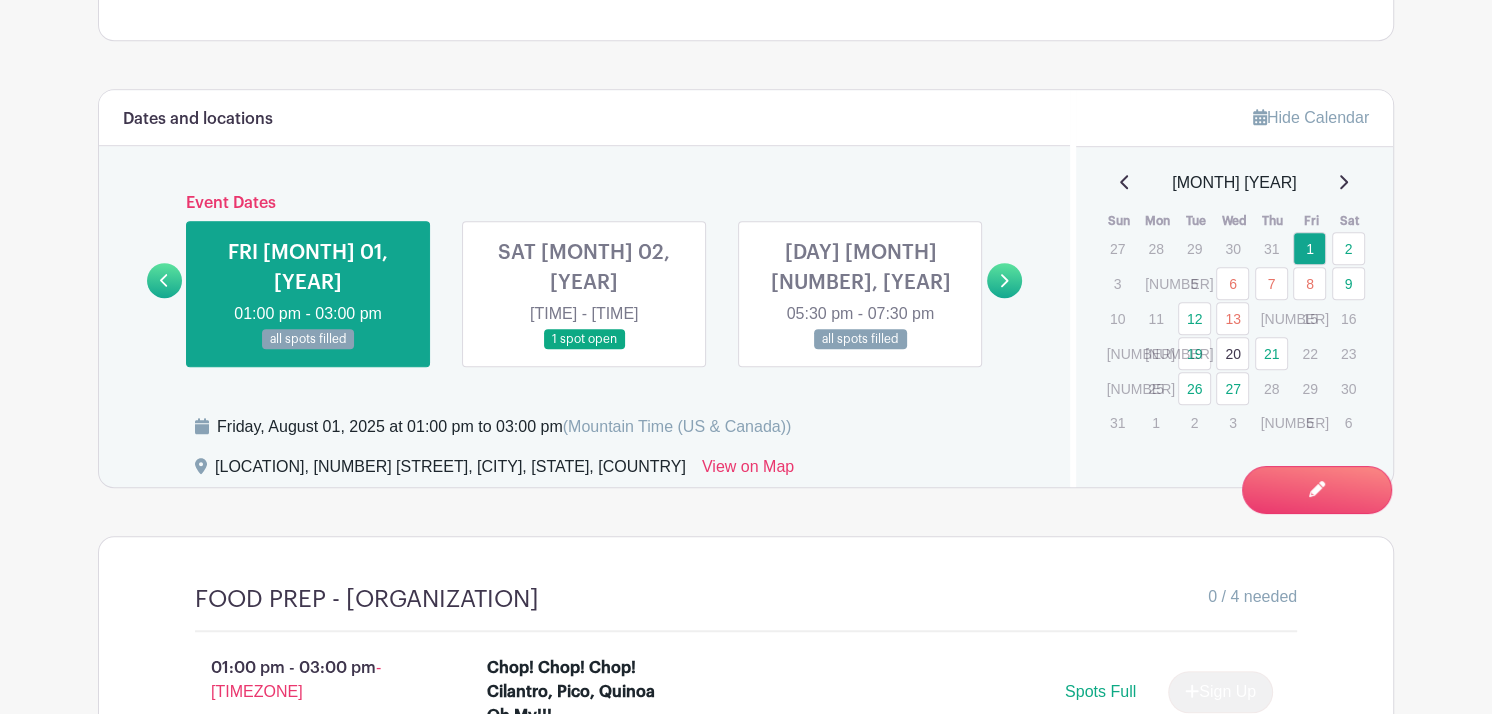 click at bounding box center [860, 350] 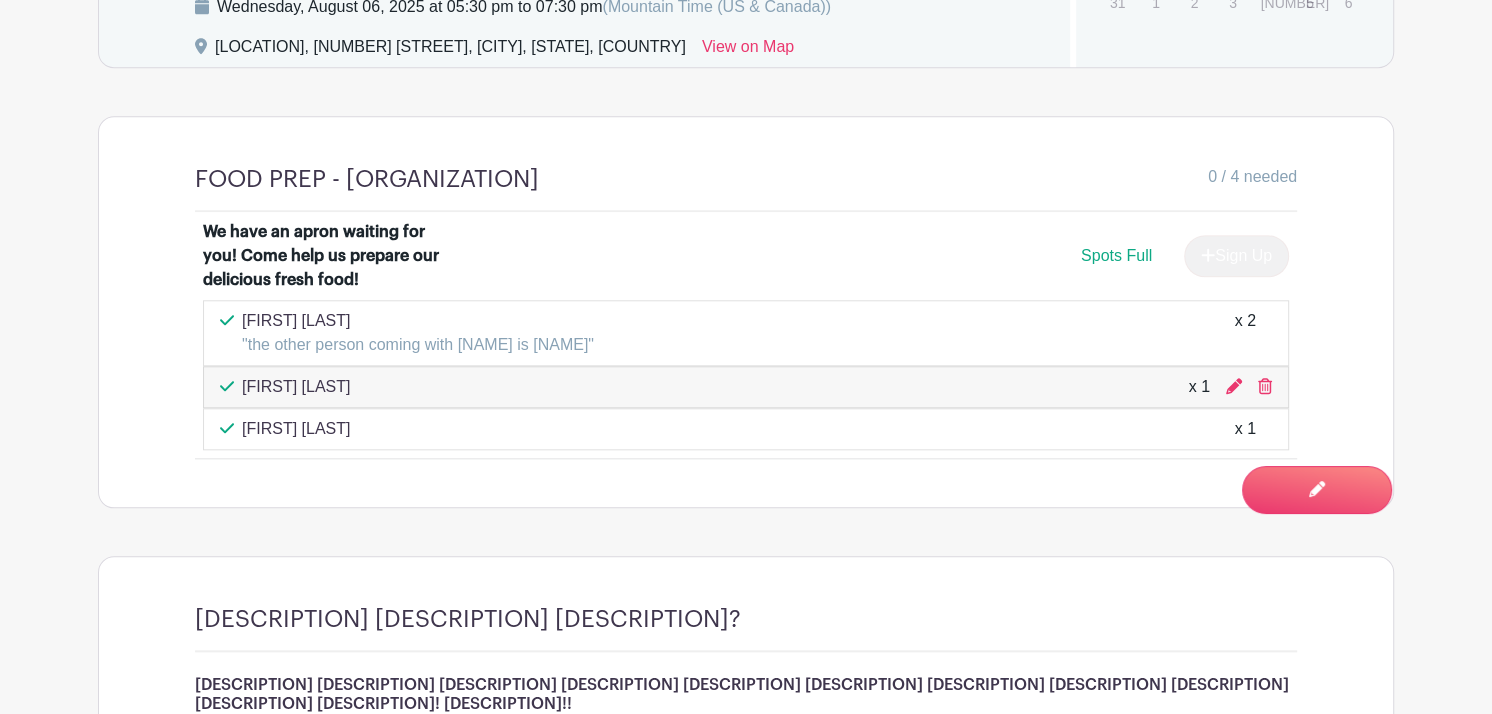 scroll, scrollTop: 1605, scrollLeft: 0, axis: vertical 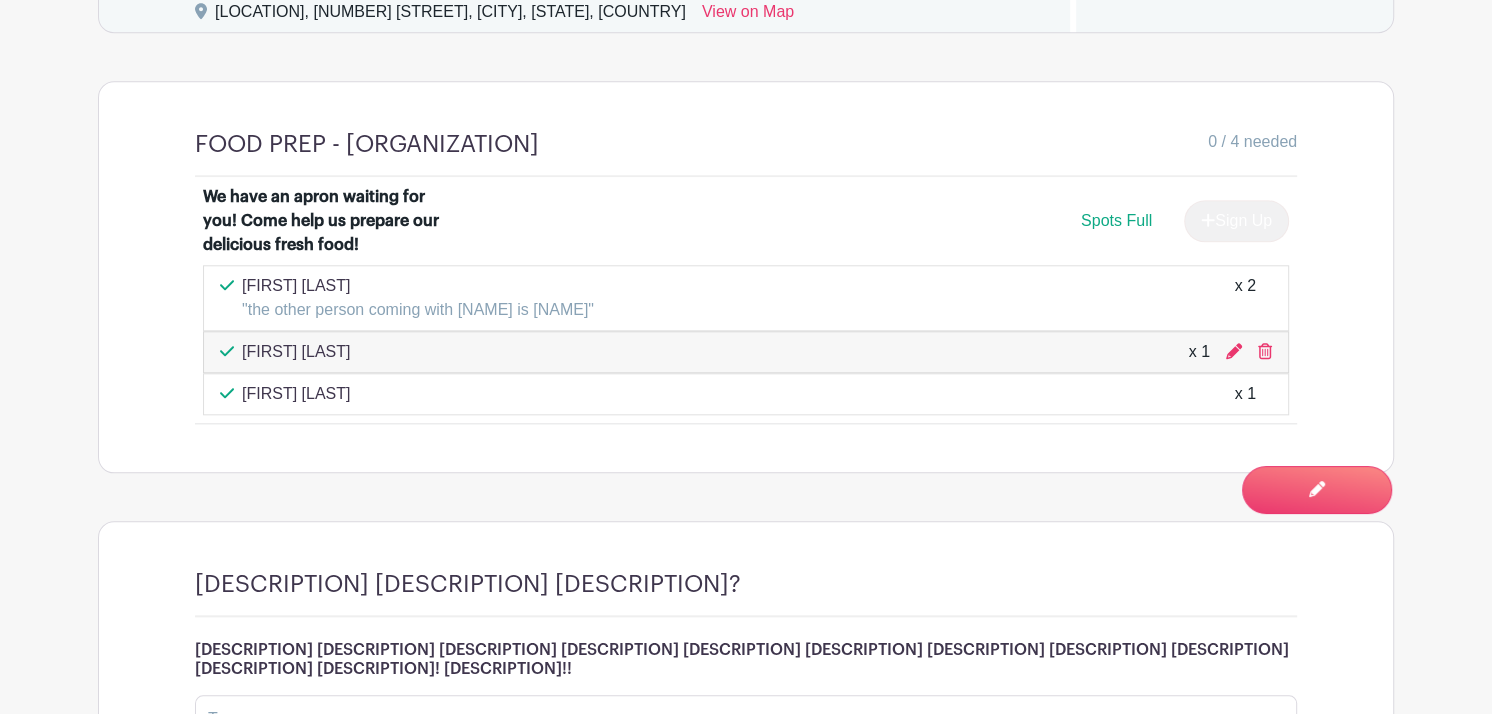 click on "FOOD PREP - Rocky Mtn Commissary
0 / 4 needed
We have an apron waiting for you!  Come help us prepare our delicious fresh food!
Spots Full  Sign Up
[FIRST] [LAST]
"the other person coming with [FIRST] [LAST] is [FIRST] [LAST]"
x 2
[FIRST] [LAST]
x 1" at bounding box center (746, 277) 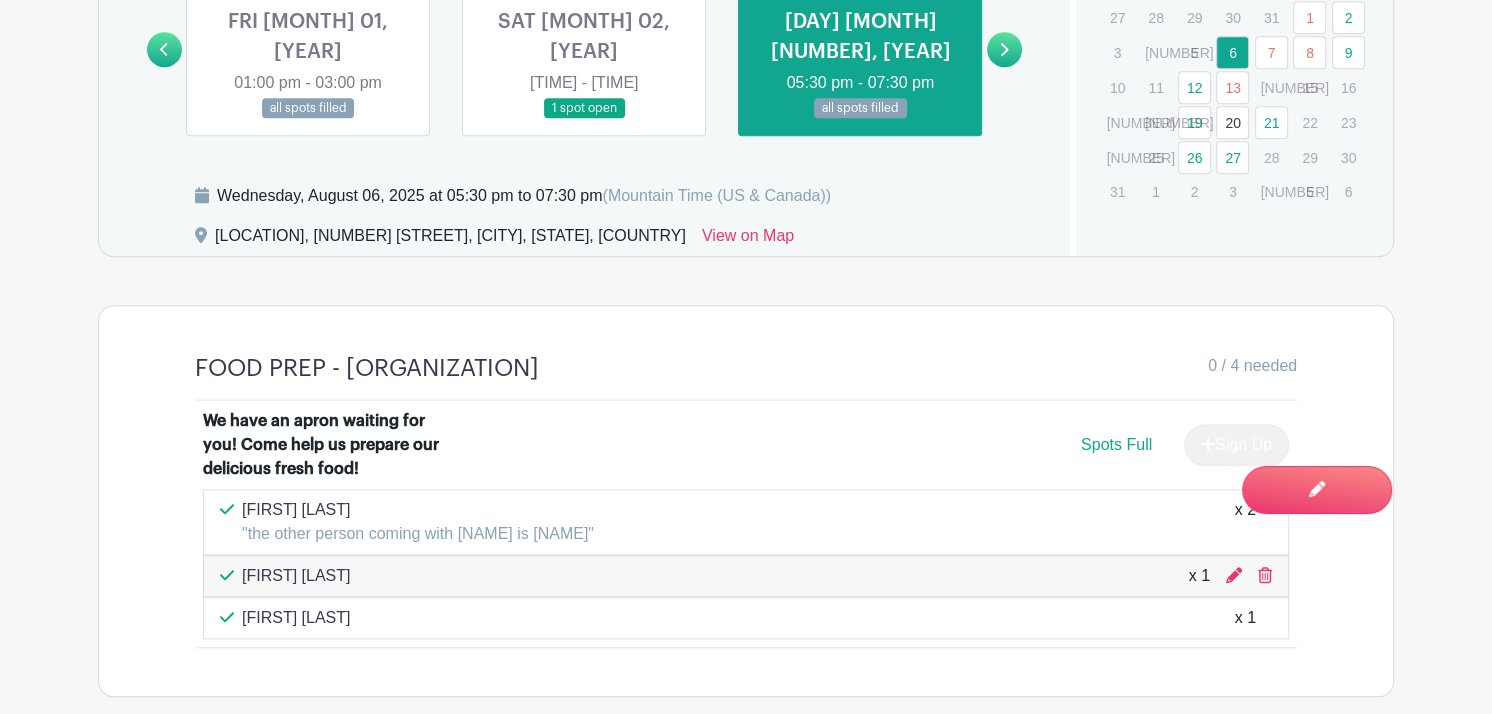 scroll, scrollTop: 1354, scrollLeft: 0, axis: vertical 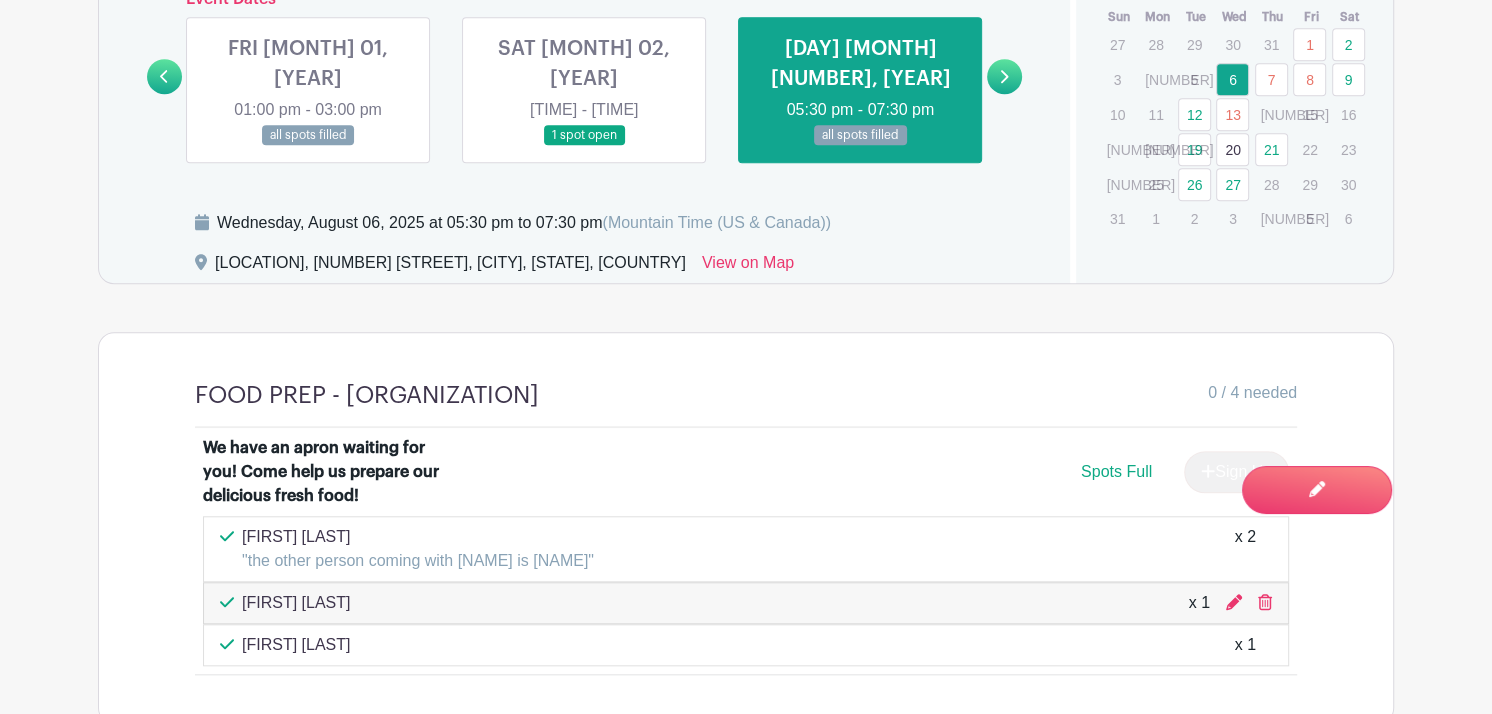 click at bounding box center (308, 146) 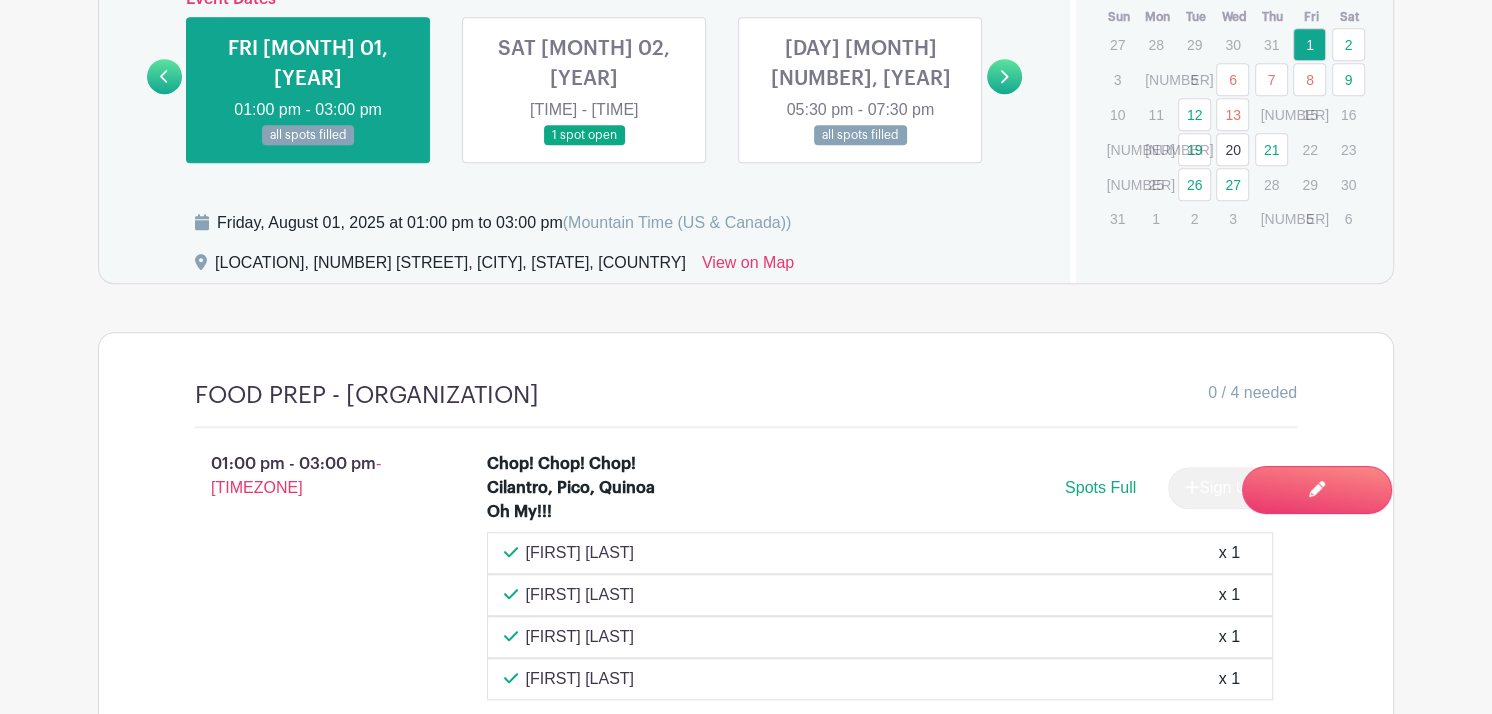 click at bounding box center [584, 146] 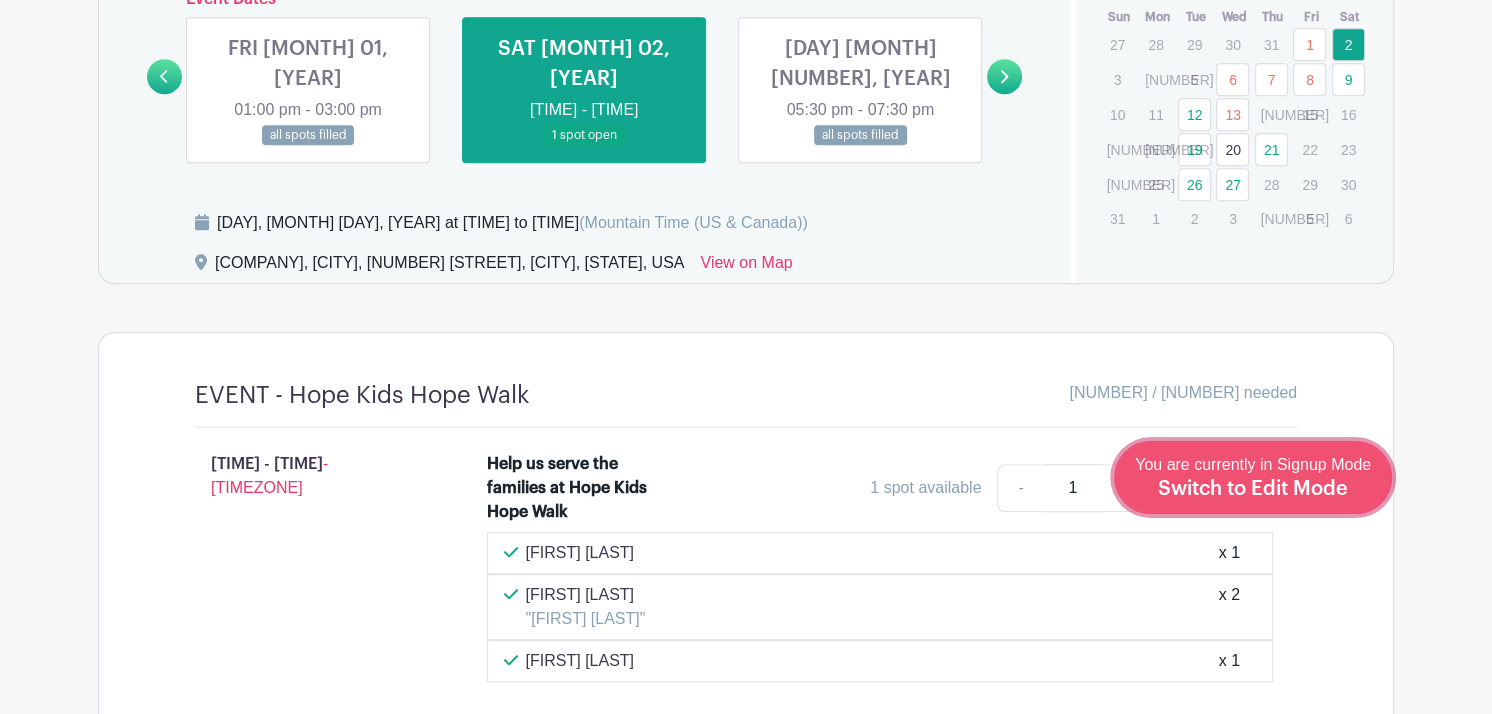 click on "Switch to Edit Mode" at bounding box center (1253, 489) 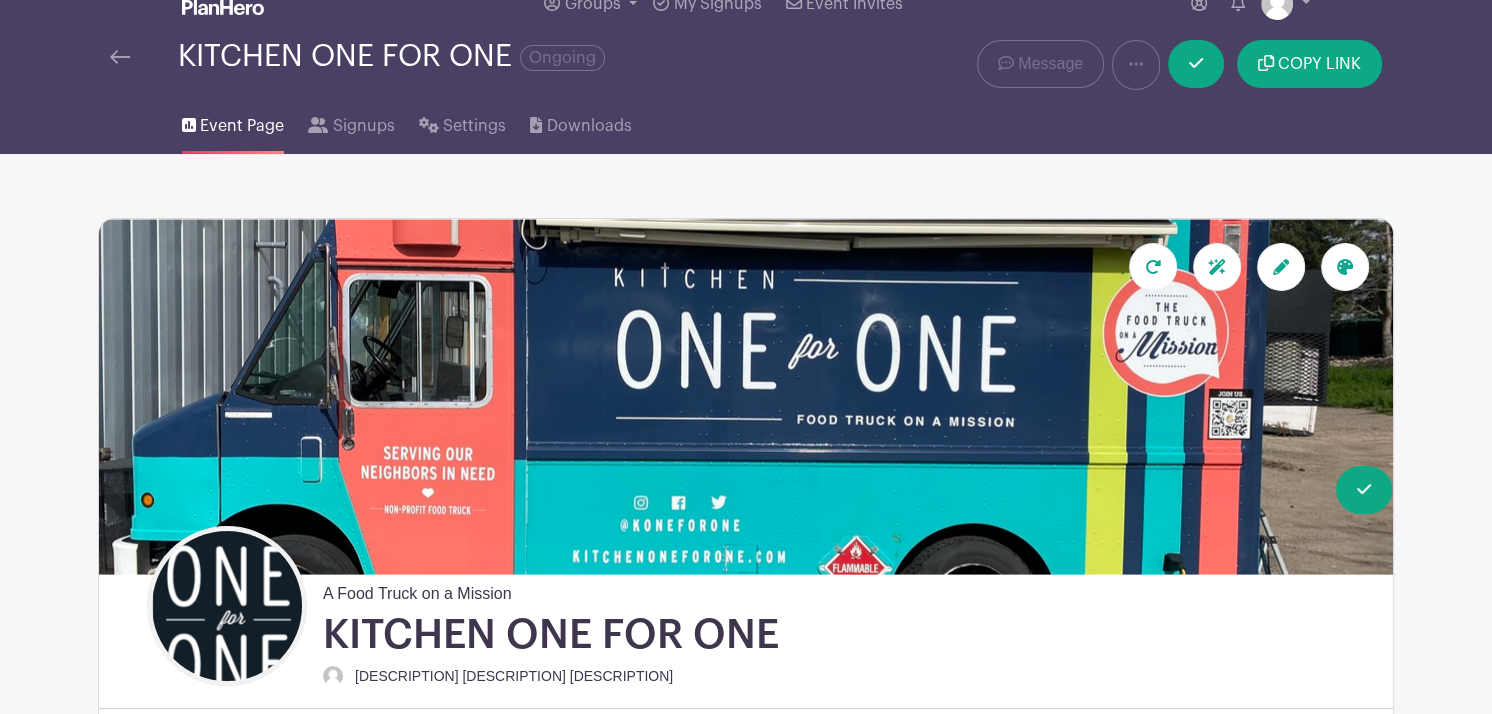 scroll, scrollTop: 0, scrollLeft: 0, axis: both 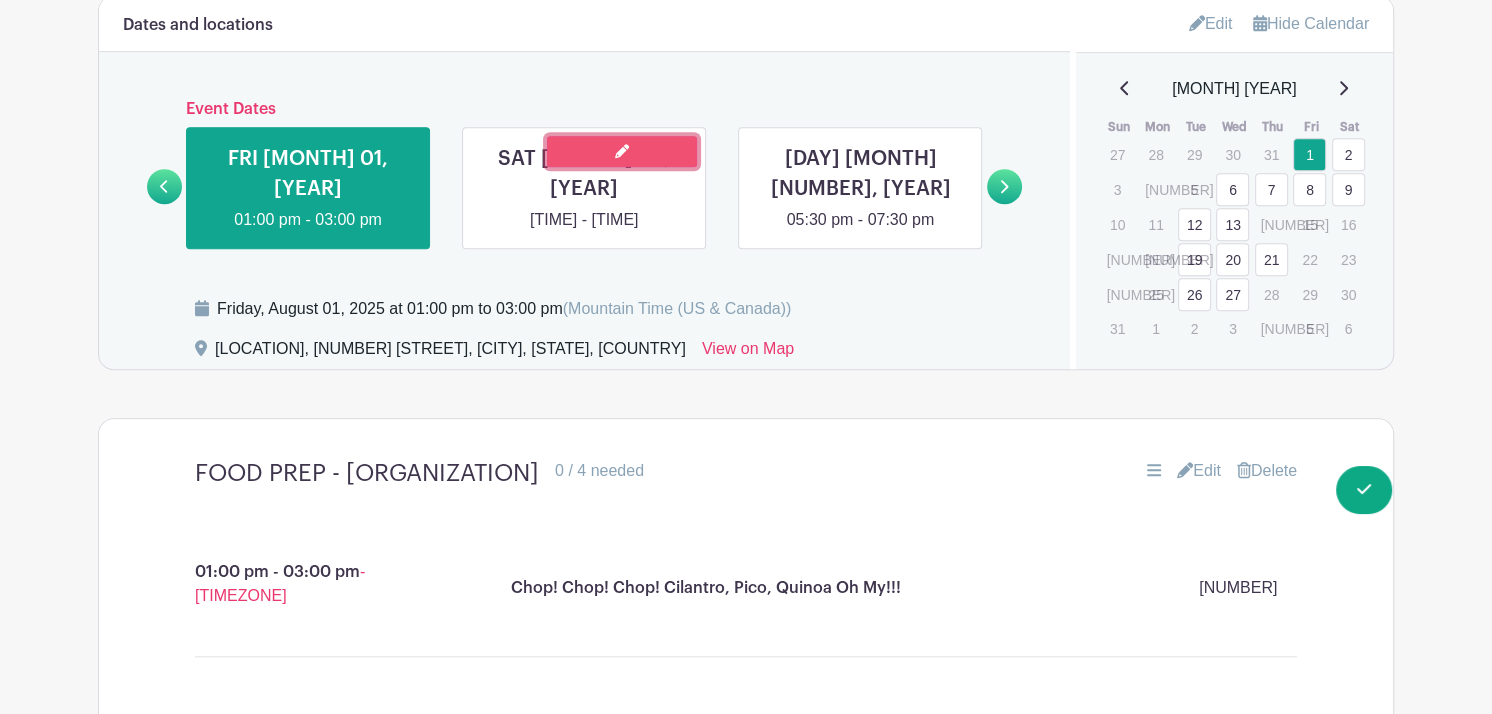 click at bounding box center [622, 151] 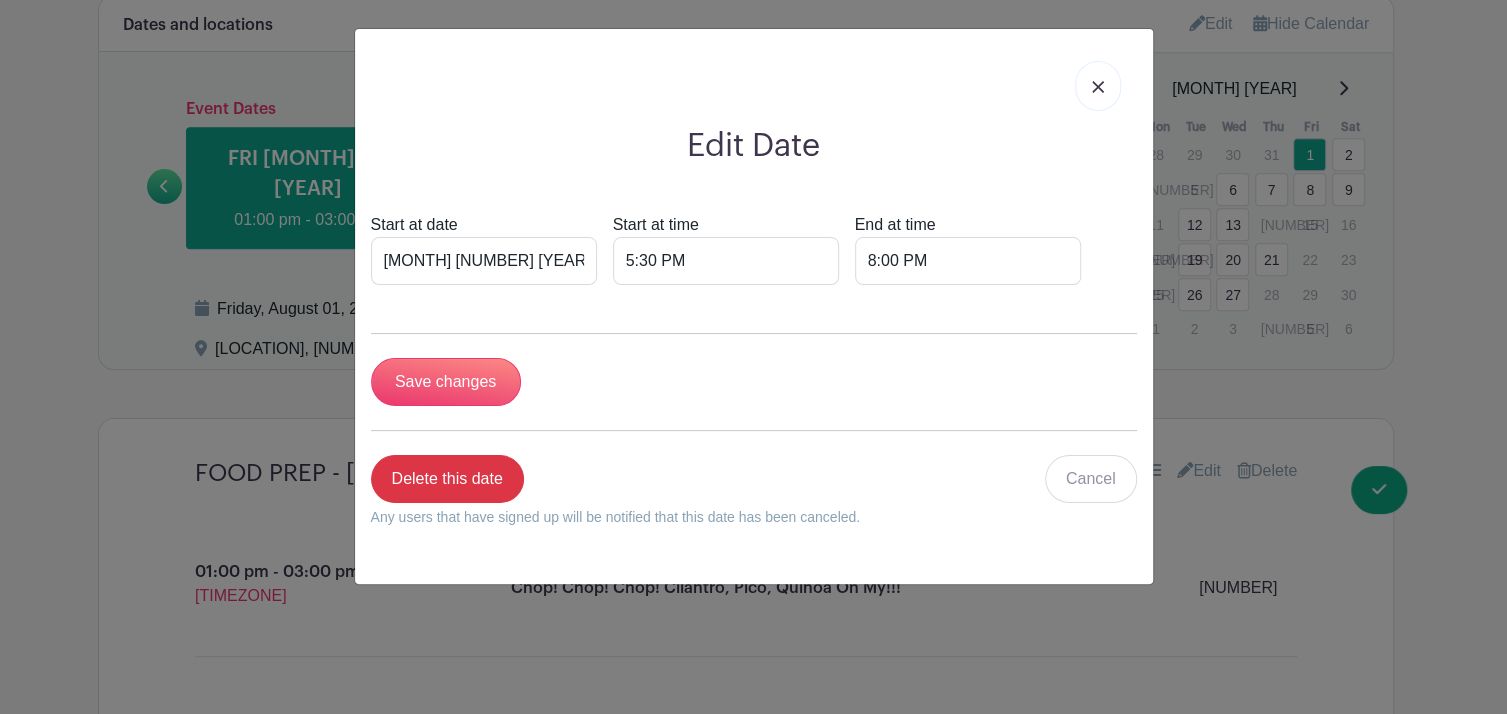 click at bounding box center (1098, 87) 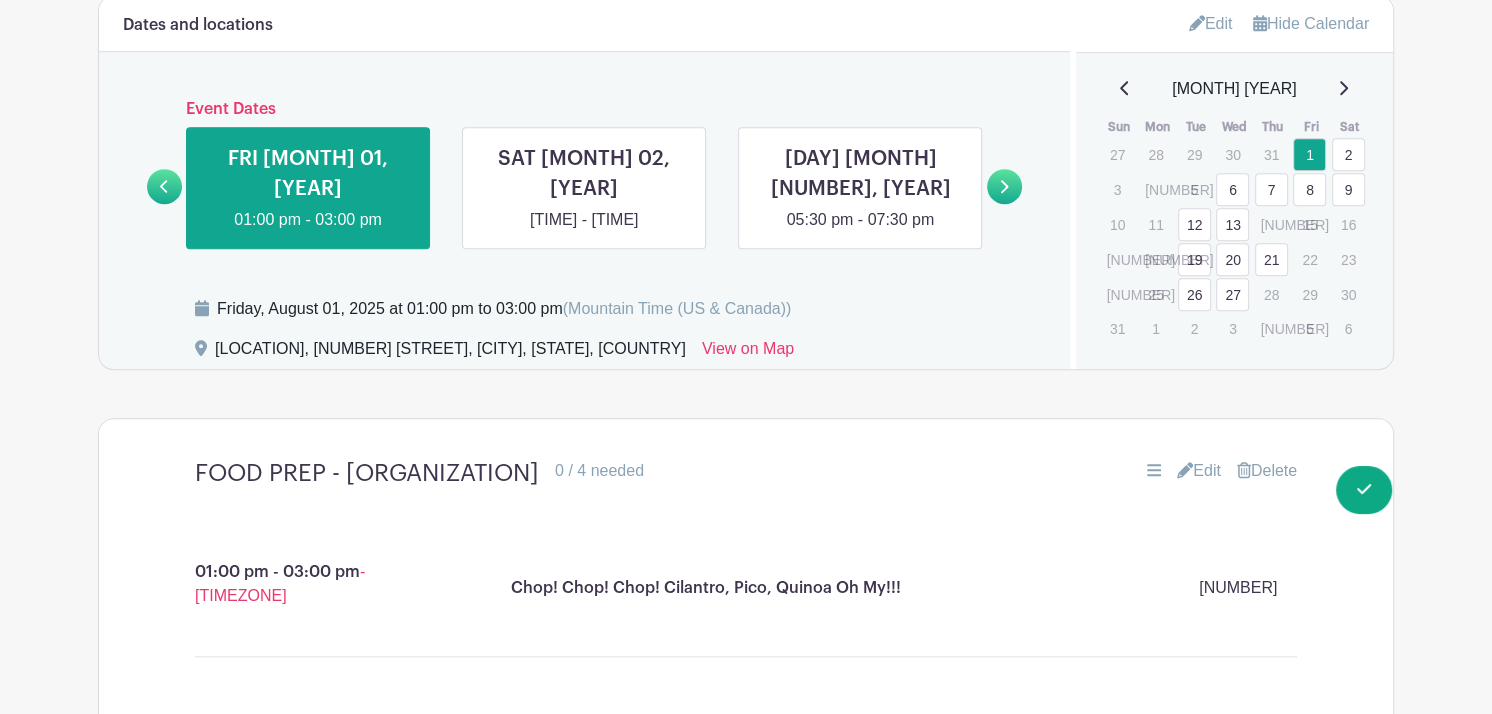 click on "2" at bounding box center (1348, 154) 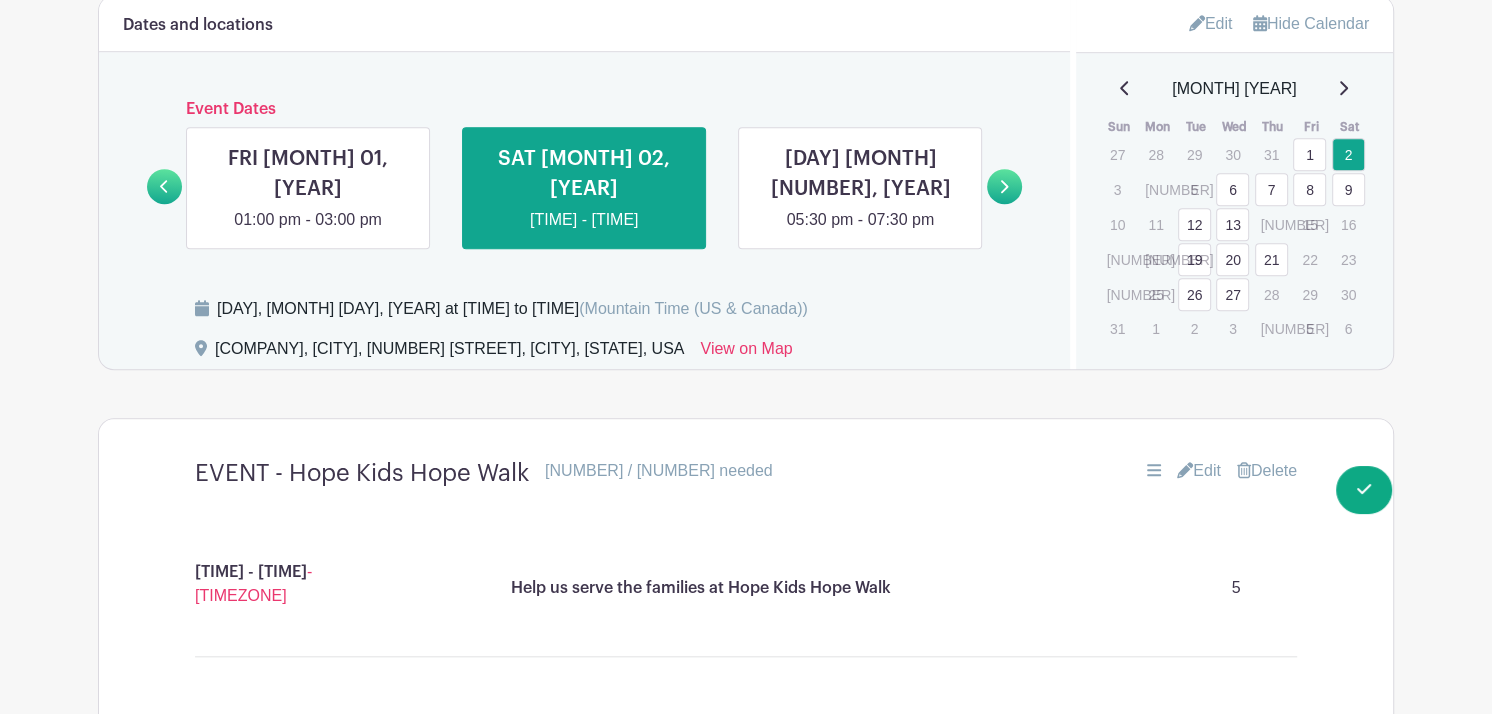 click on "Edit" at bounding box center [1199, 471] 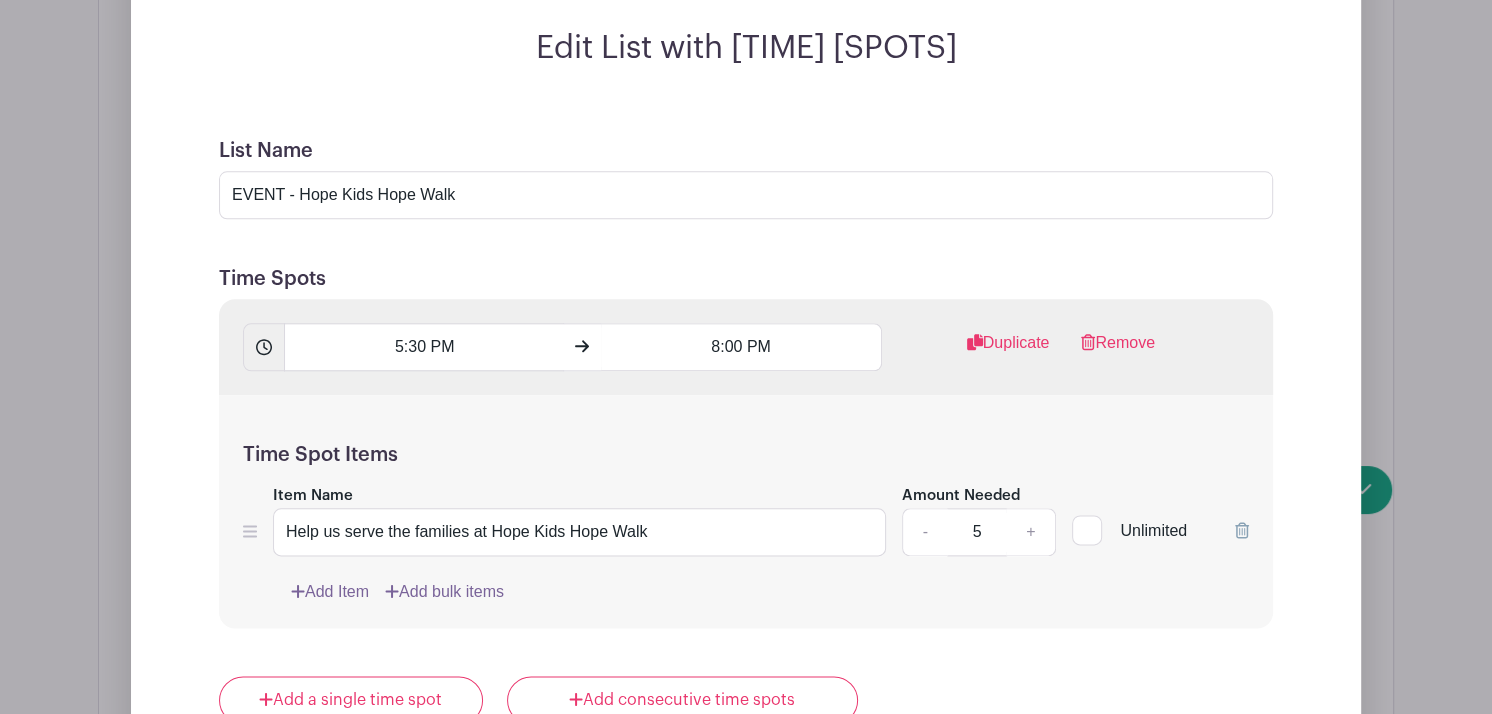 scroll, scrollTop: 1876, scrollLeft: 0, axis: vertical 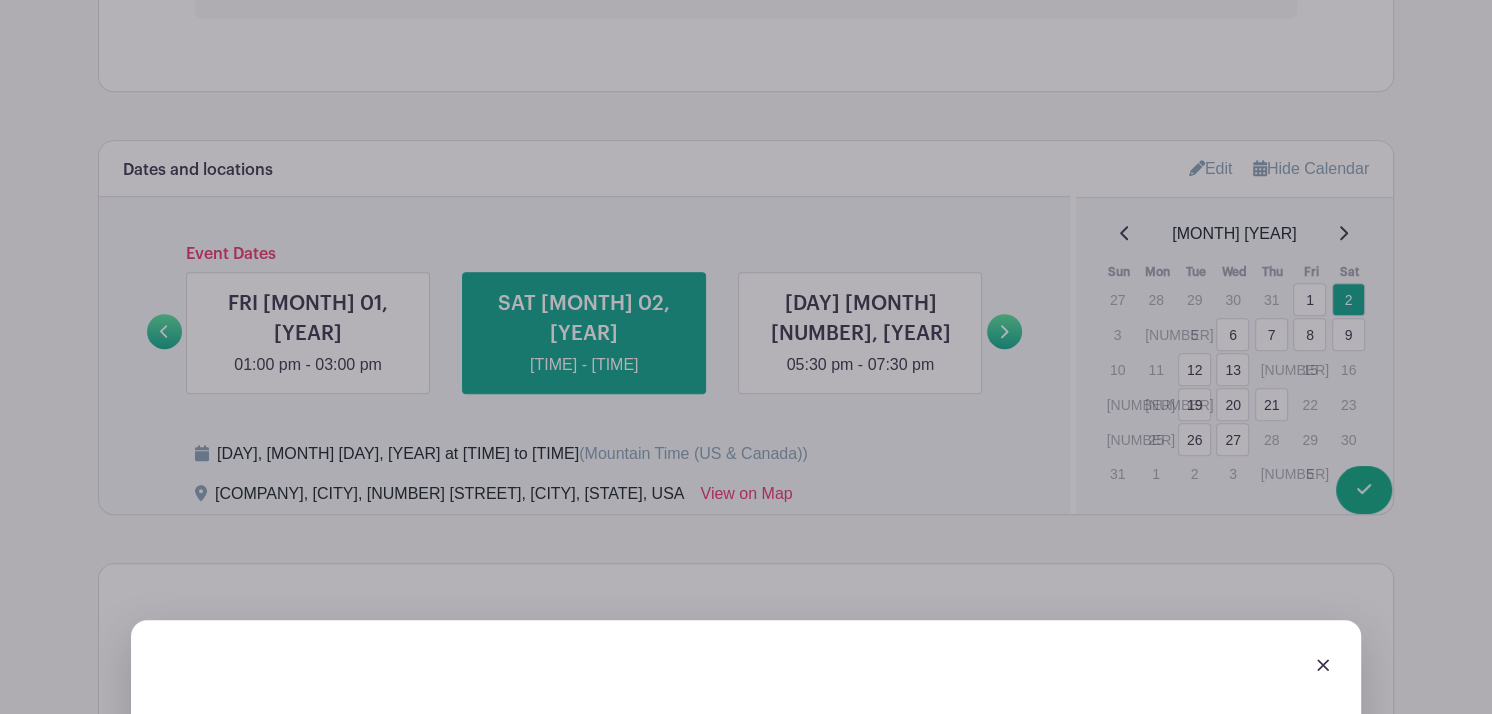 click on "Edit List with Time Spots
List Name
EVENT - Hope Kids Hope Walk
Time Spots
5:30 PM
8:00 PM
Duplicate
Remove
Time Spot Items
Item Name
Help us serve the families at Hope Kids Hope Walk
Amount Needed
-
5
+
Unlimited" at bounding box center (746, 1339) 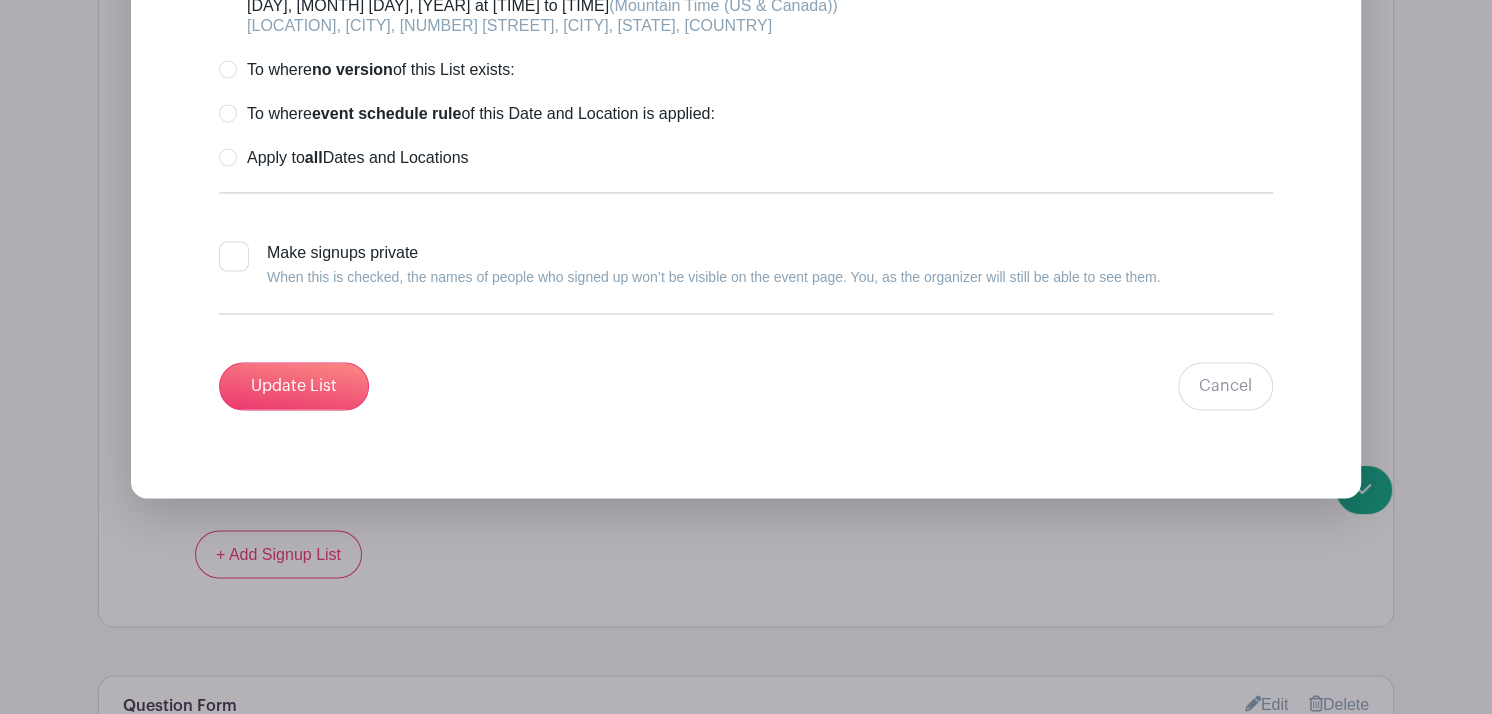 scroll, scrollTop: 2725, scrollLeft: 0, axis: vertical 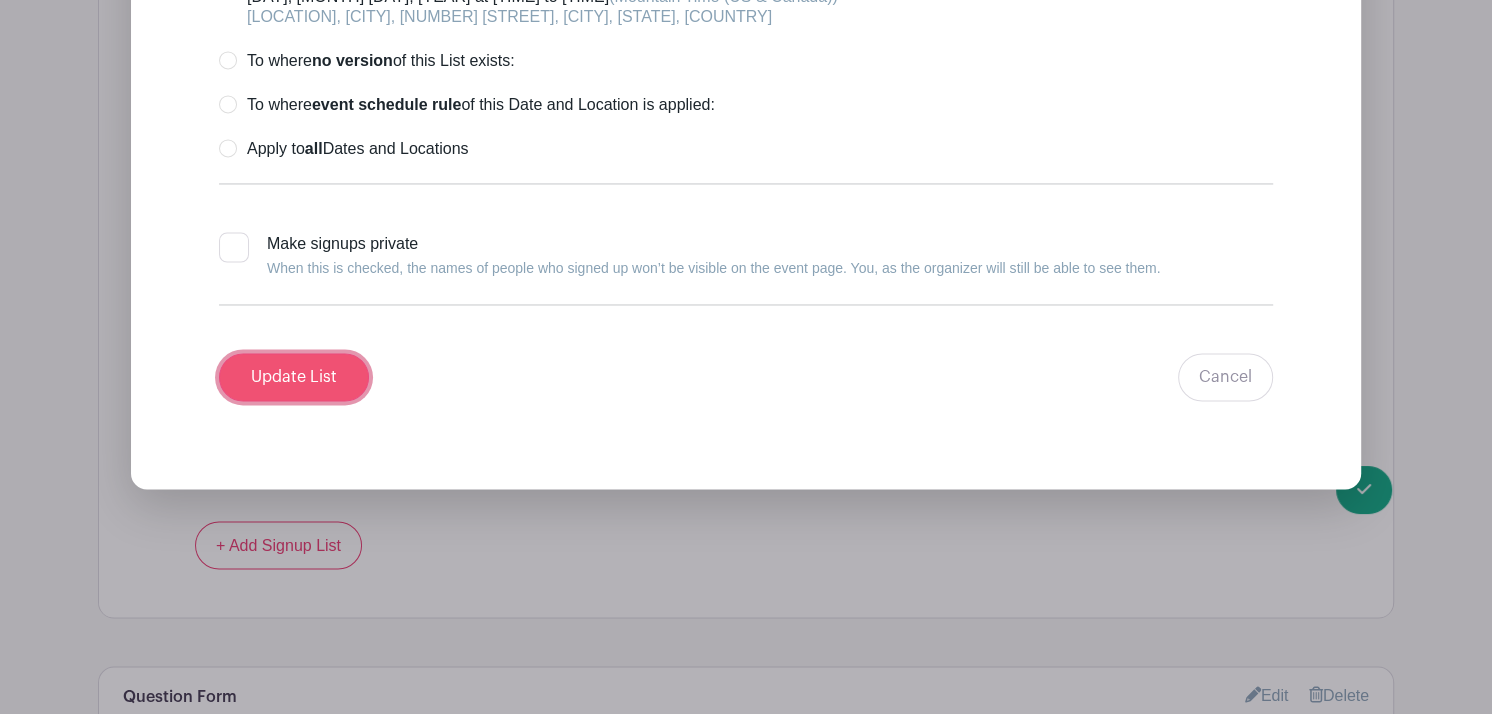 click on "Update List" at bounding box center (294, 377) 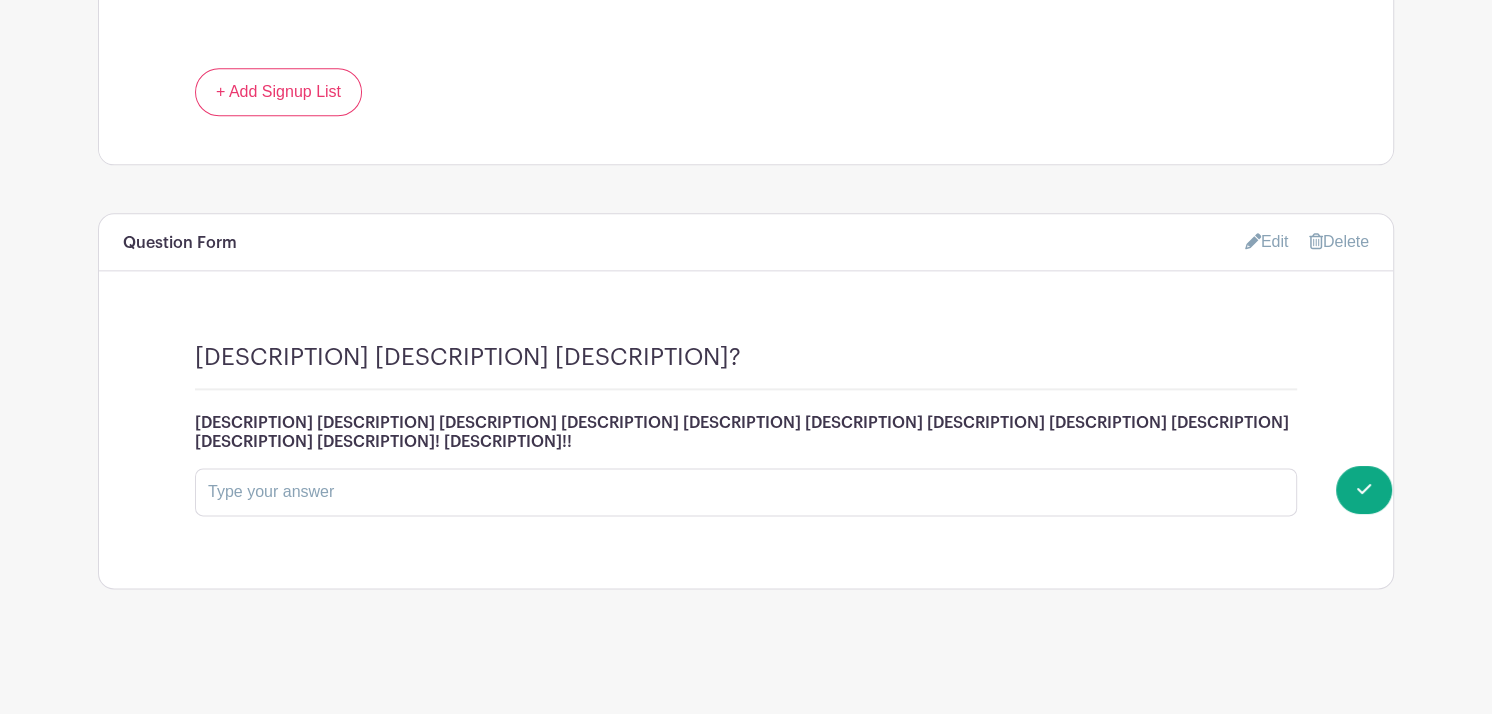 scroll, scrollTop: 1563, scrollLeft: 0, axis: vertical 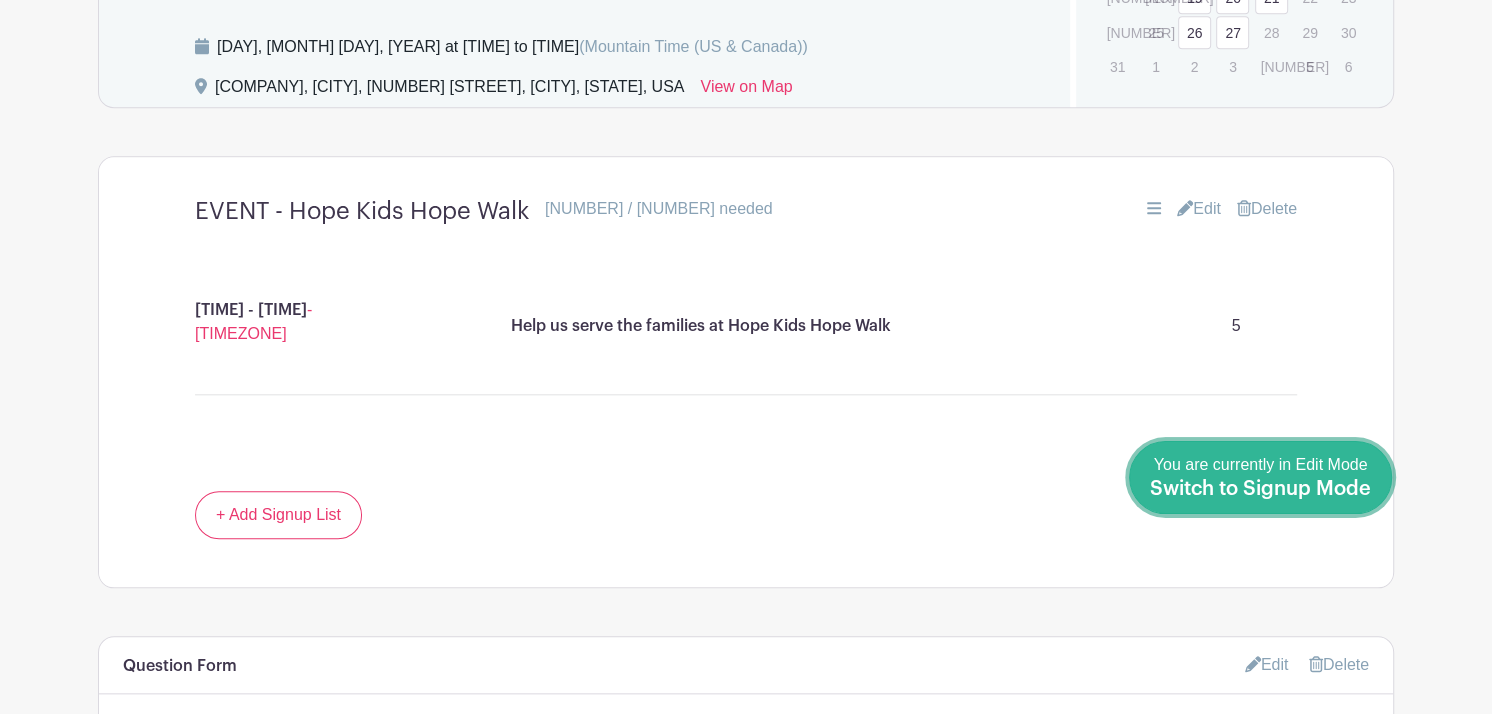 click on "Switch to Signup Mode" at bounding box center (1260, 489) 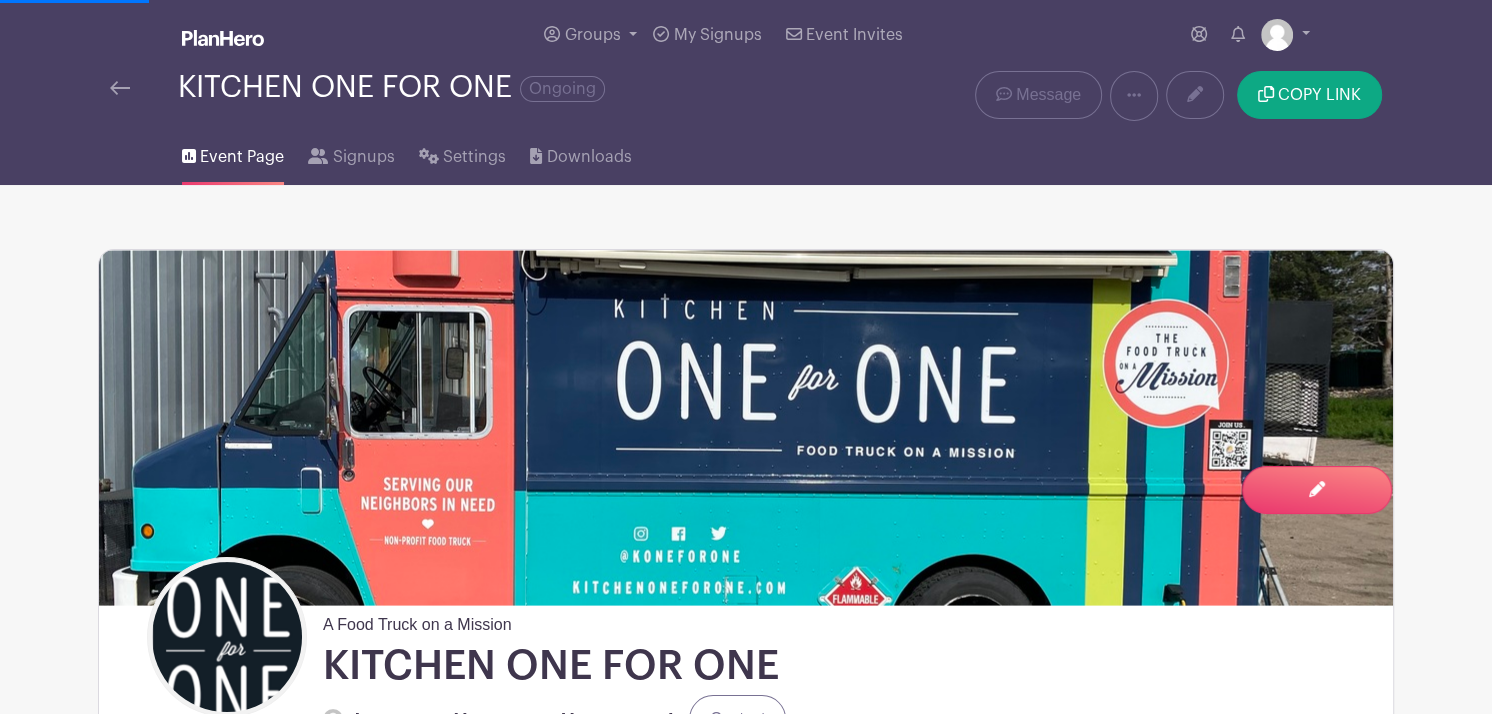 scroll, scrollTop: 0, scrollLeft: 0, axis: both 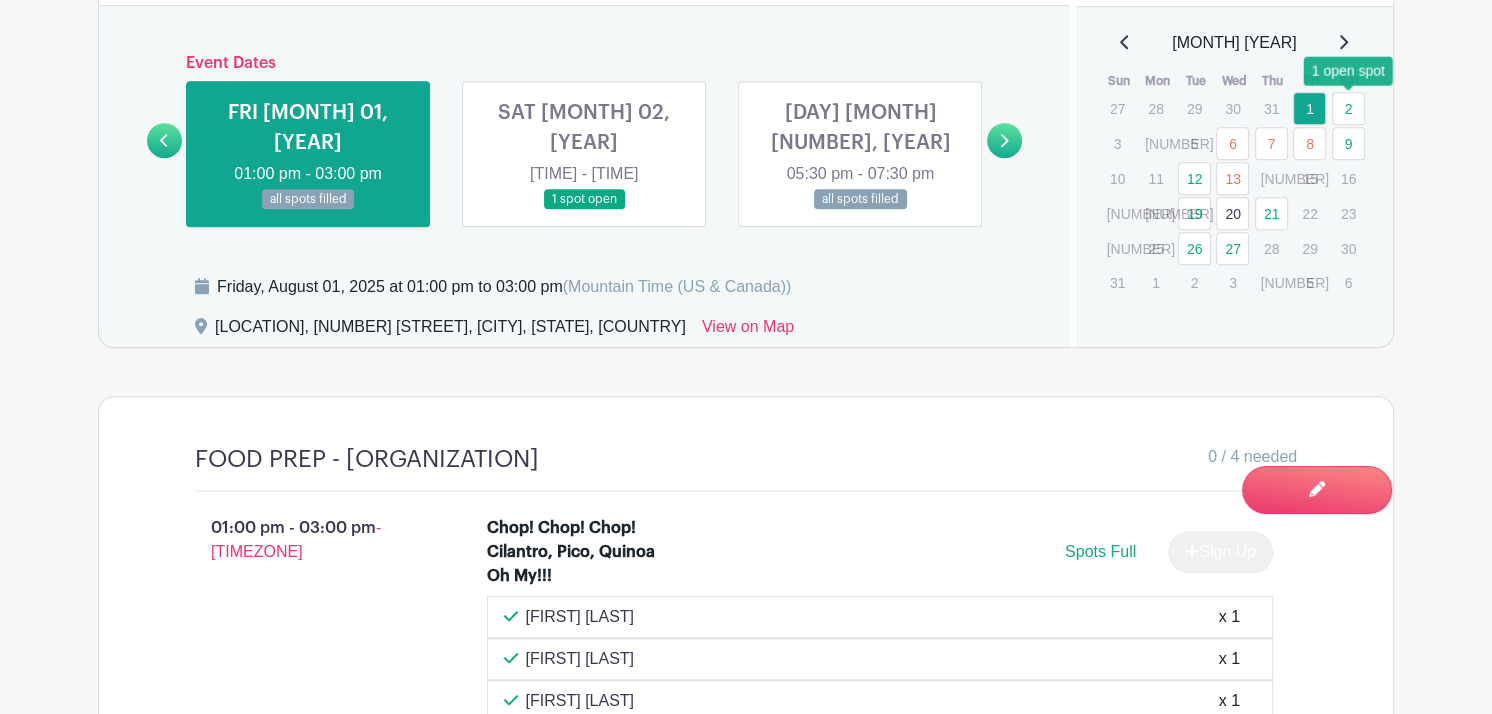 click on "2" at bounding box center [1348, 108] 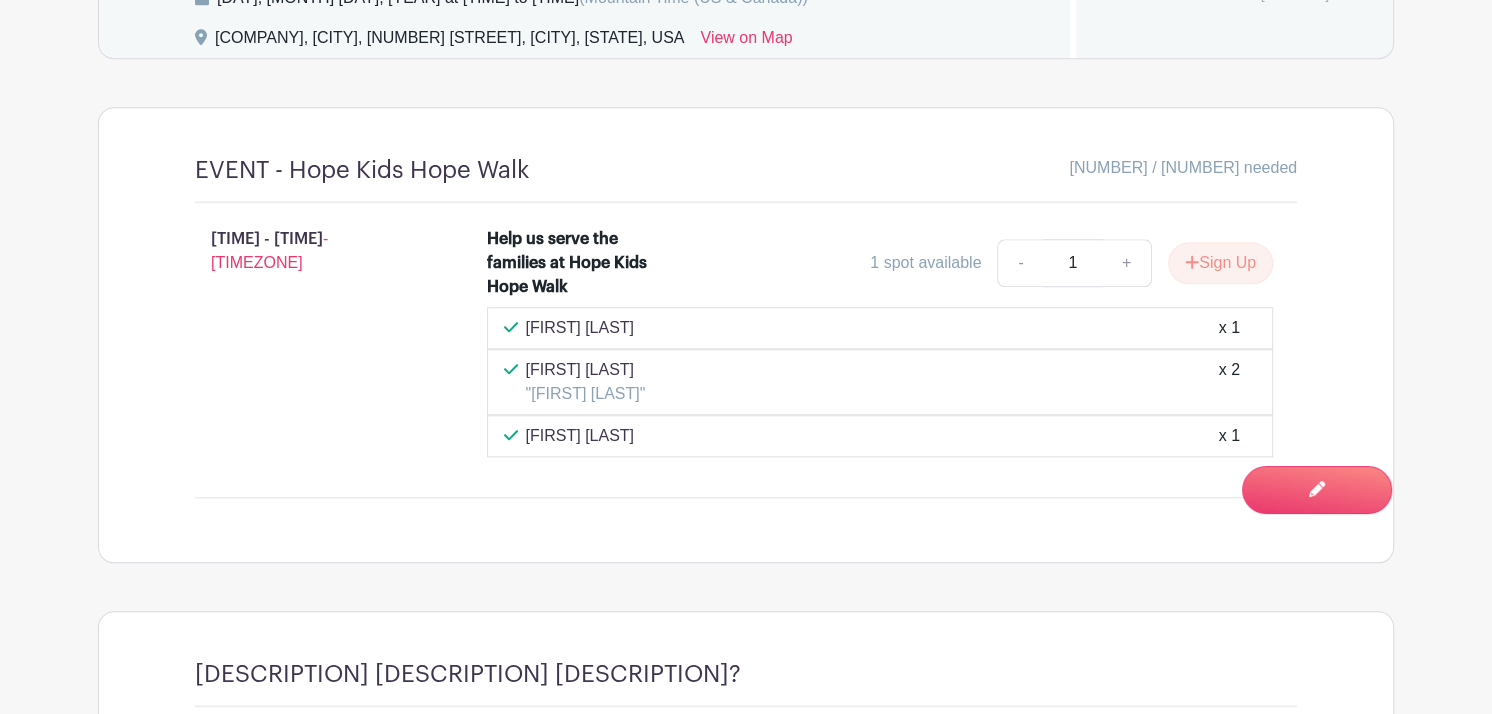 scroll, scrollTop: 1585, scrollLeft: 0, axis: vertical 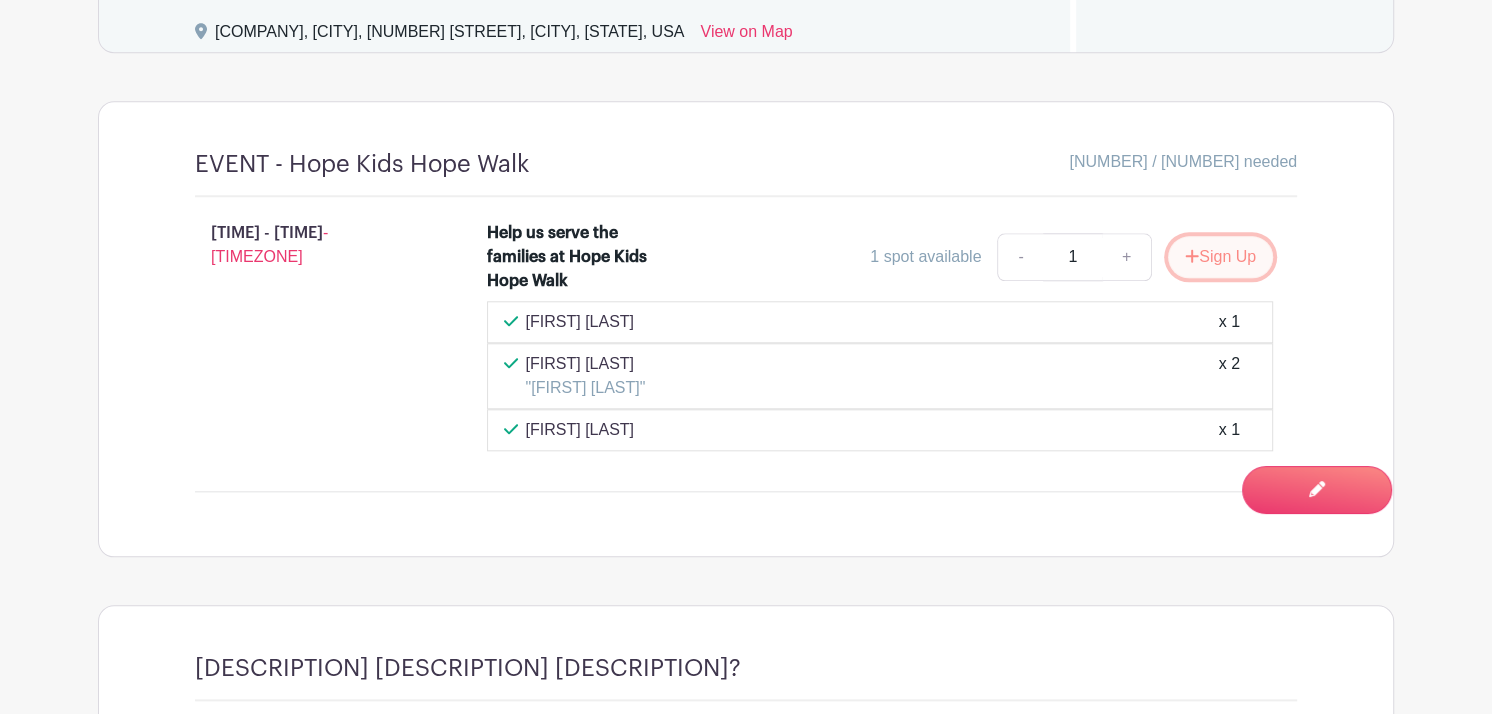 click on "Sign Up" at bounding box center (1220, 257) 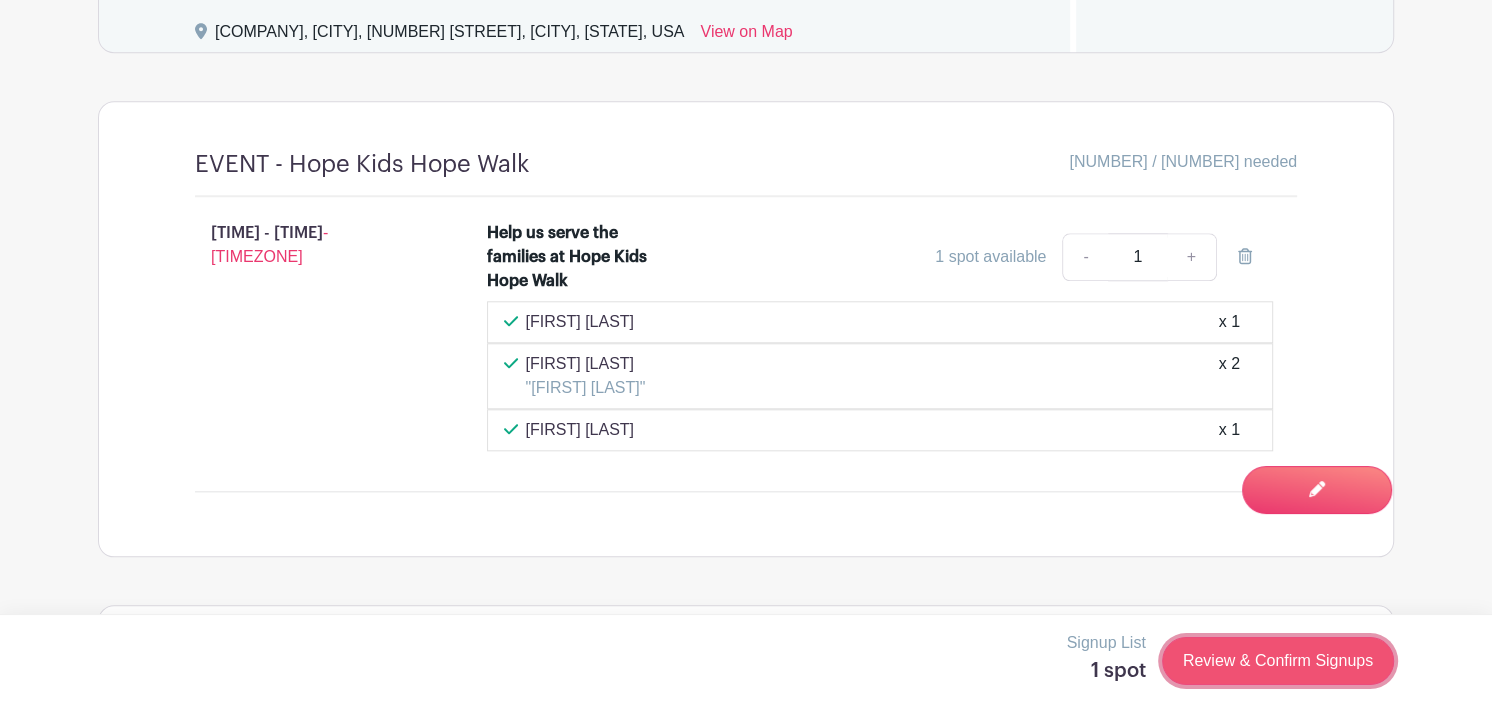 click on "Review & Confirm Signups" at bounding box center (1278, 661) 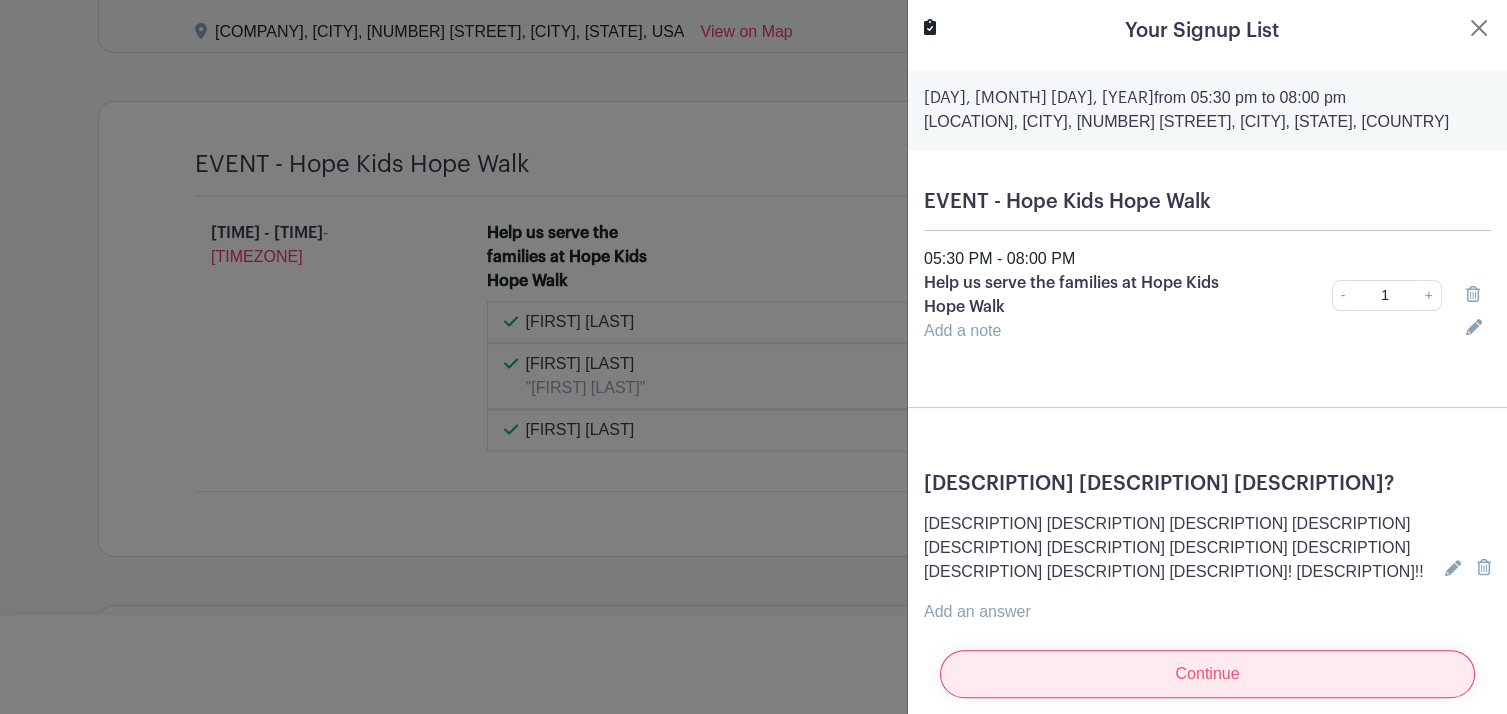 click on "Continue" at bounding box center (1207, 674) 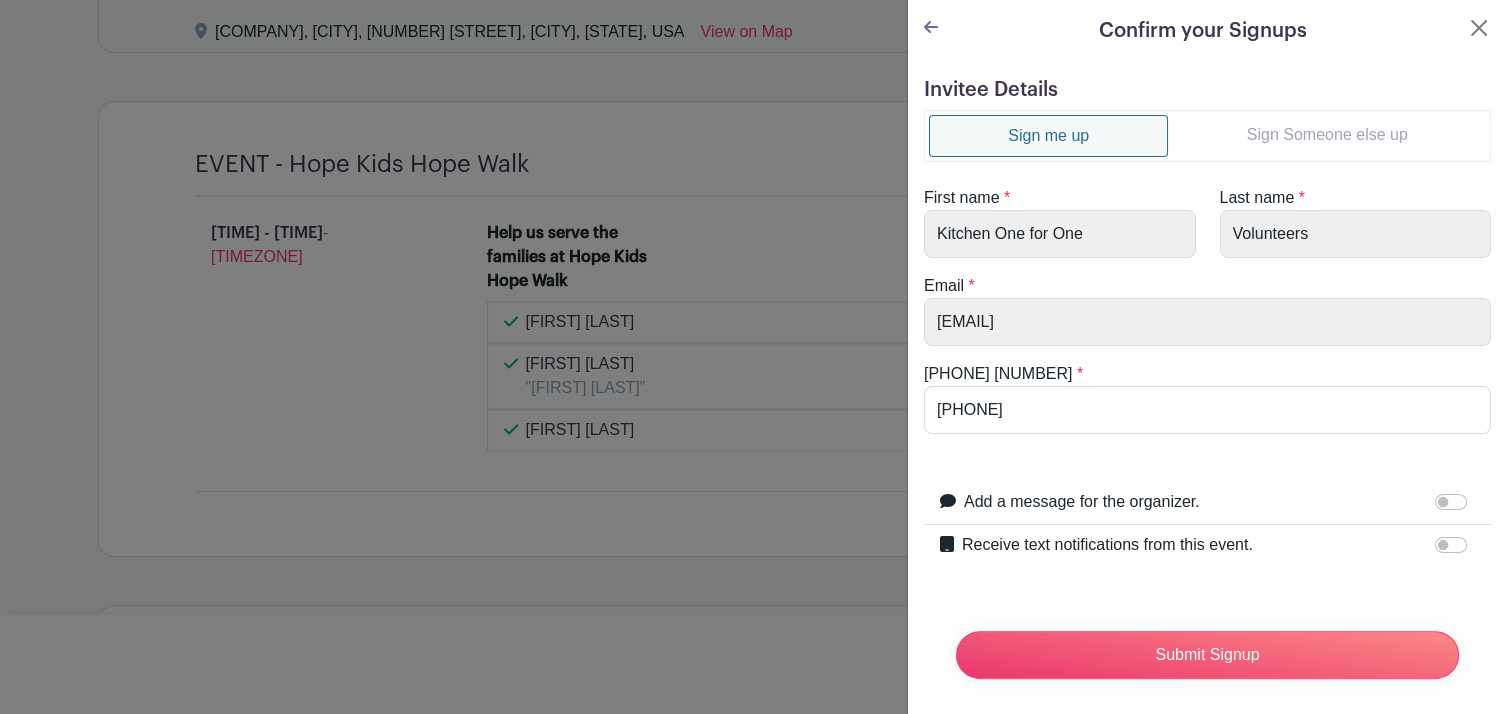 click on "Sign Someone else up" at bounding box center [1327, 135] 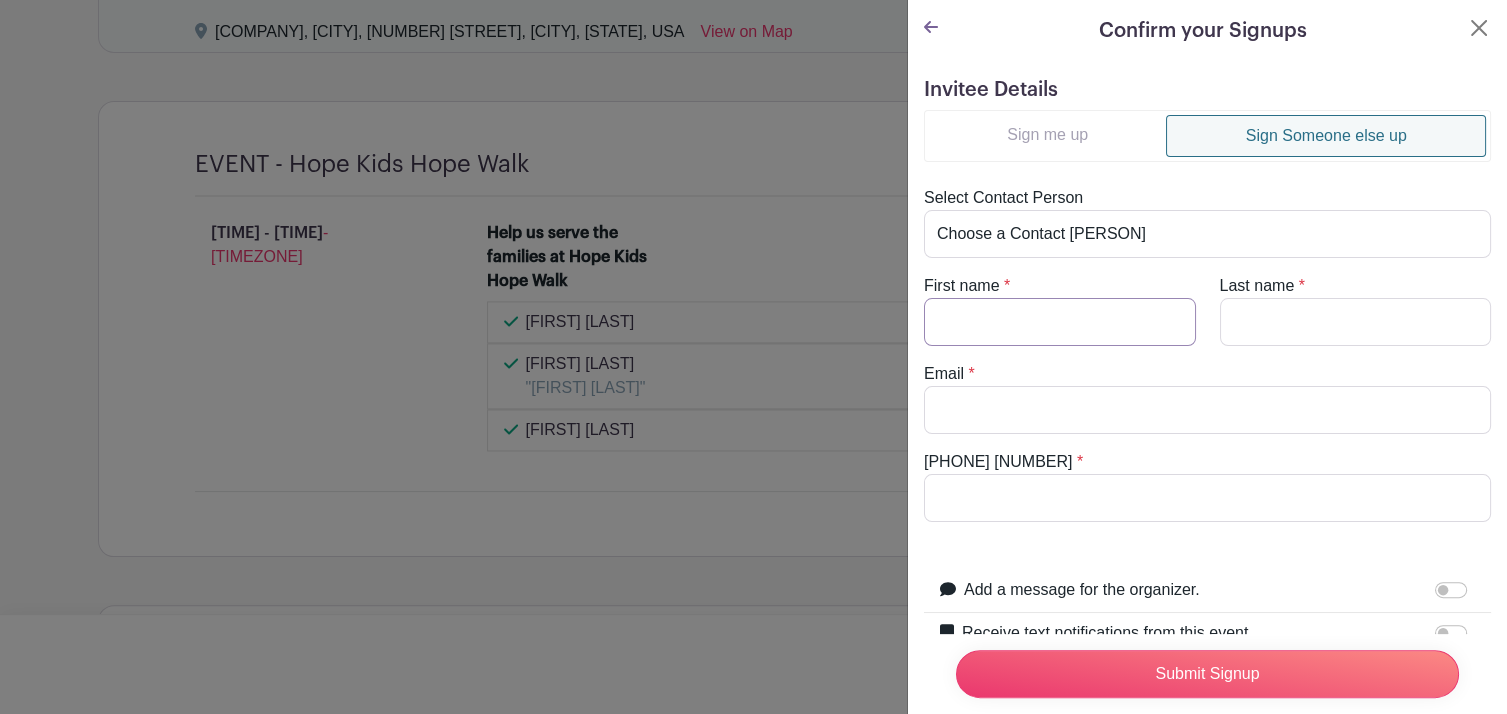 click on "First name" at bounding box center (1060, 322) 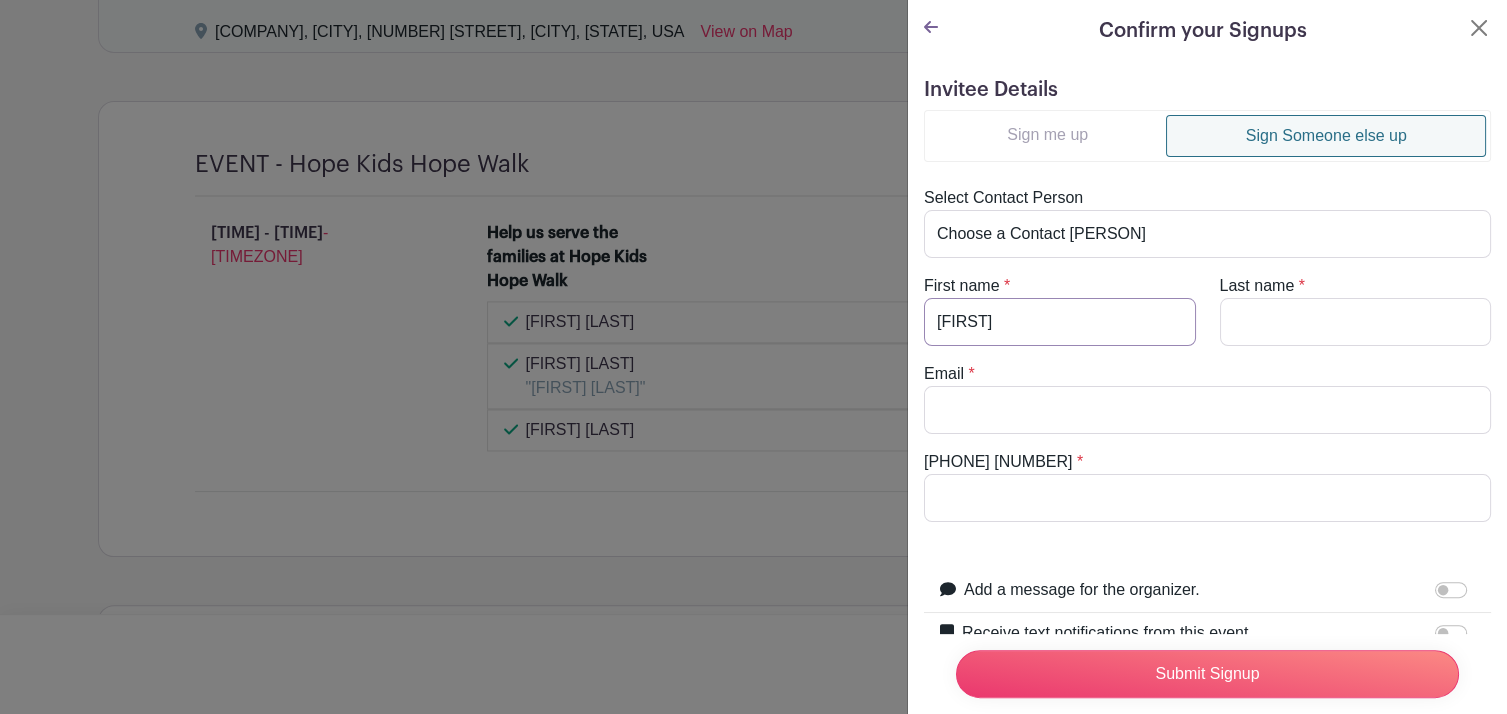 type on "[FIRST]" 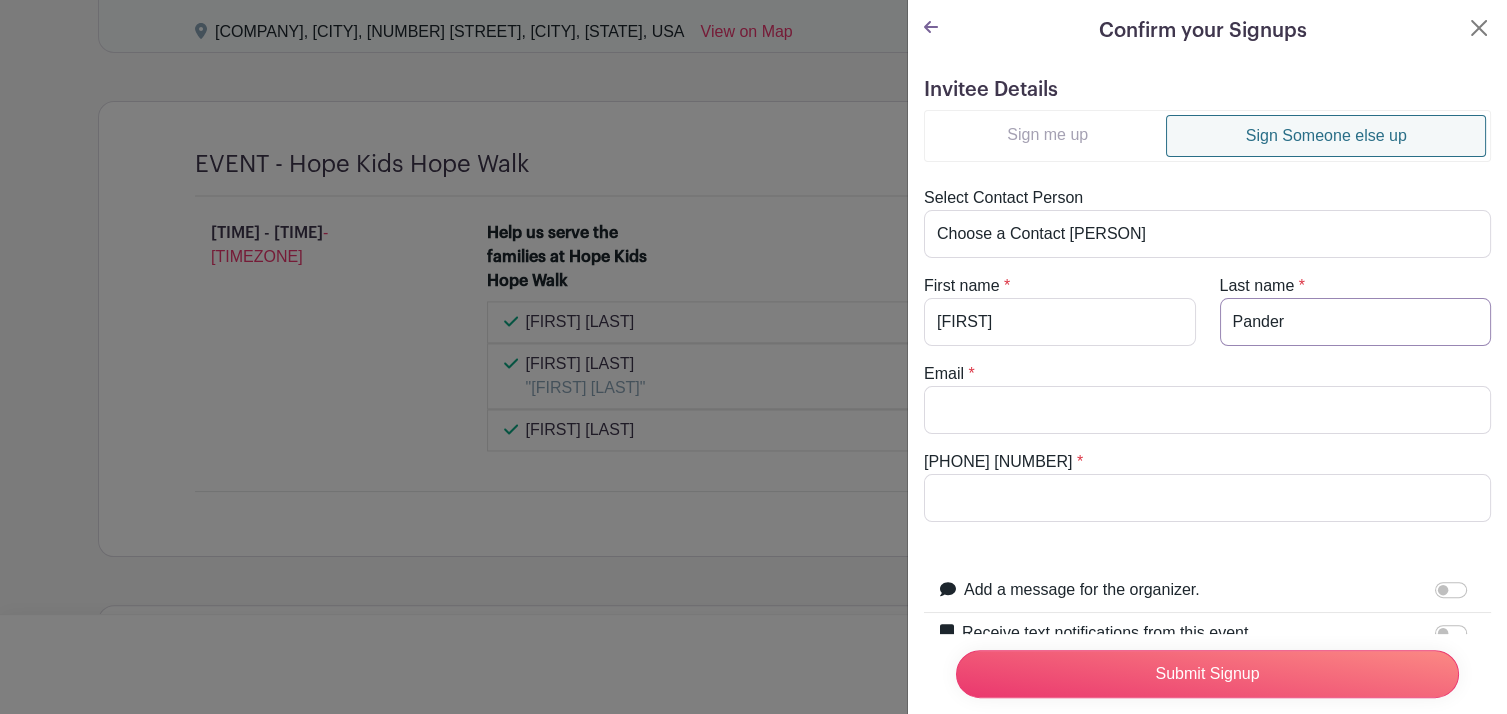 type on "Pander" 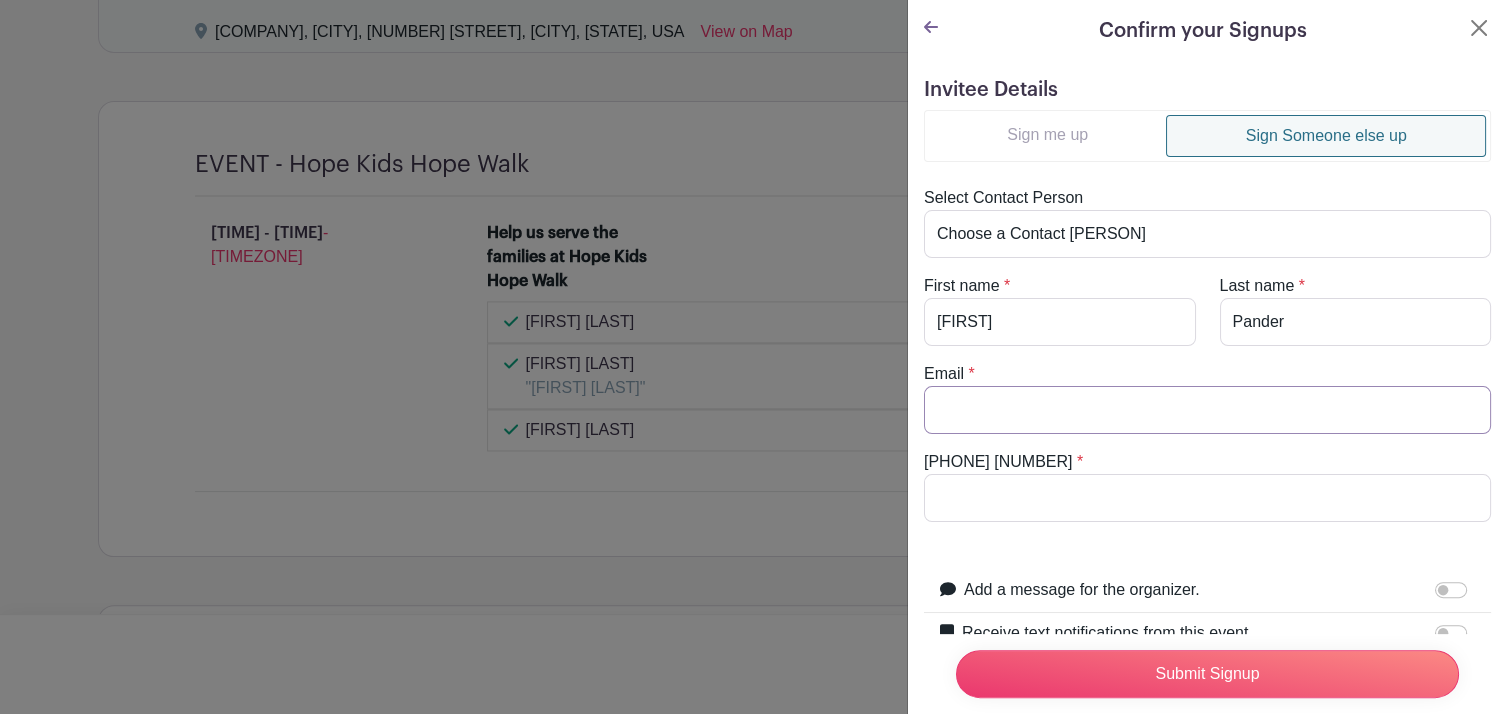 click on "Email" at bounding box center (1207, 410) 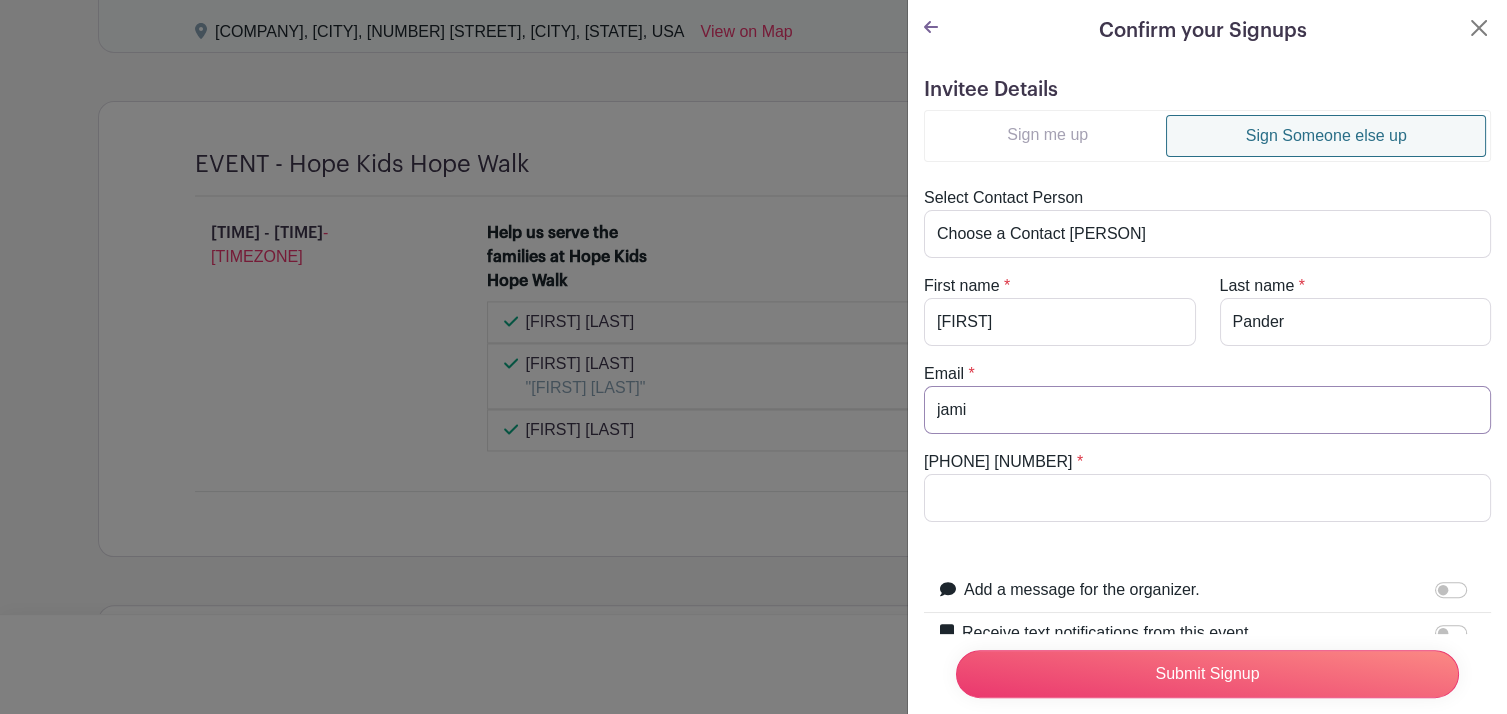 type on "[EMAIL]" 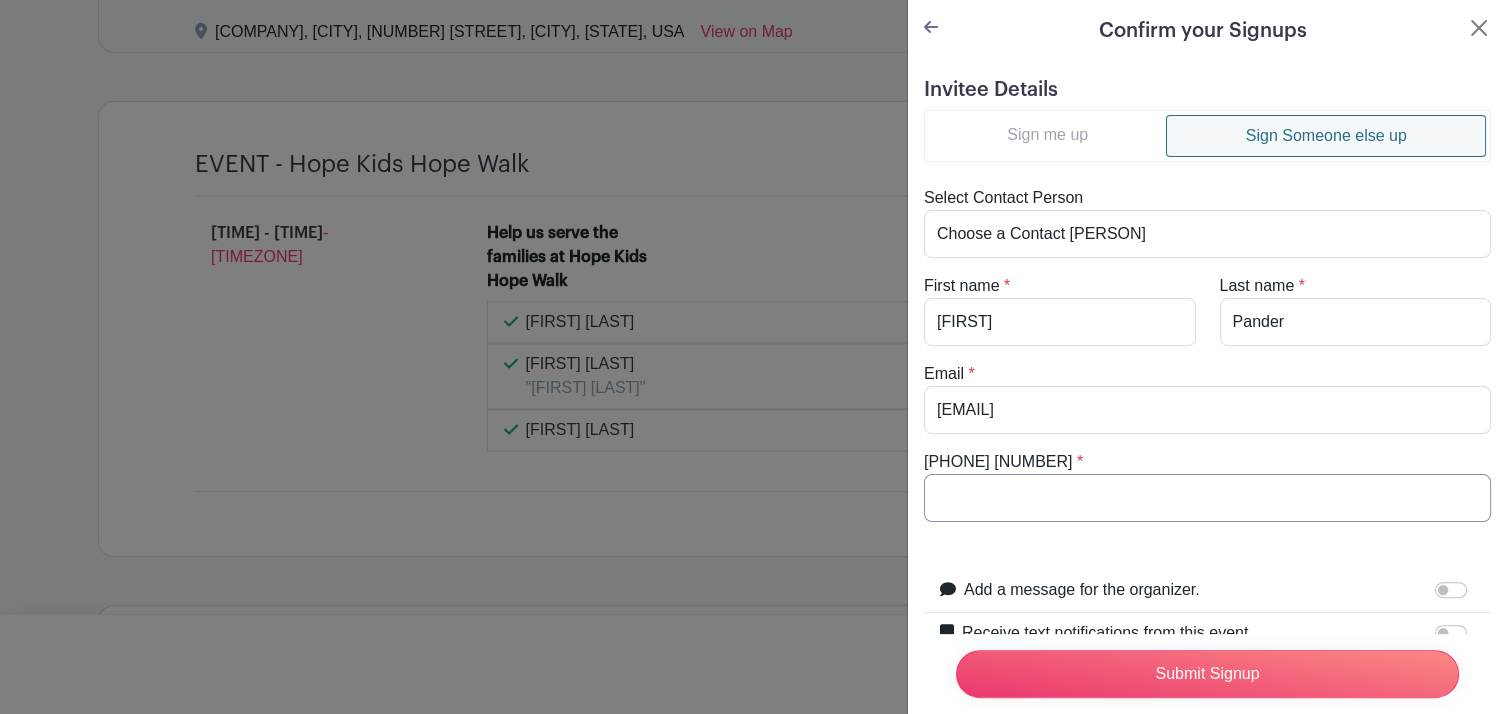 click on "[PHONE] [NUMBER]" at bounding box center [1207, 498] 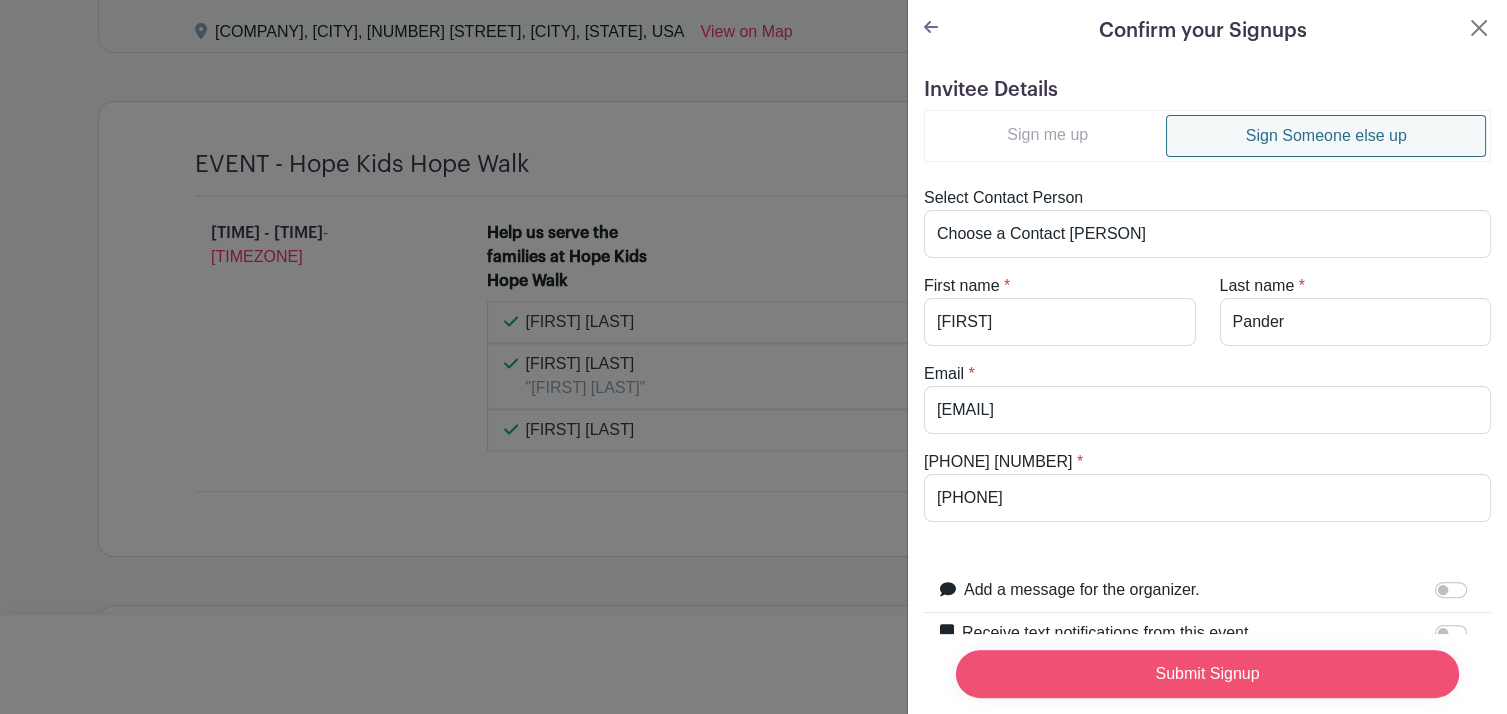 click on "Submit Signup" at bounding box center (1207, 674) 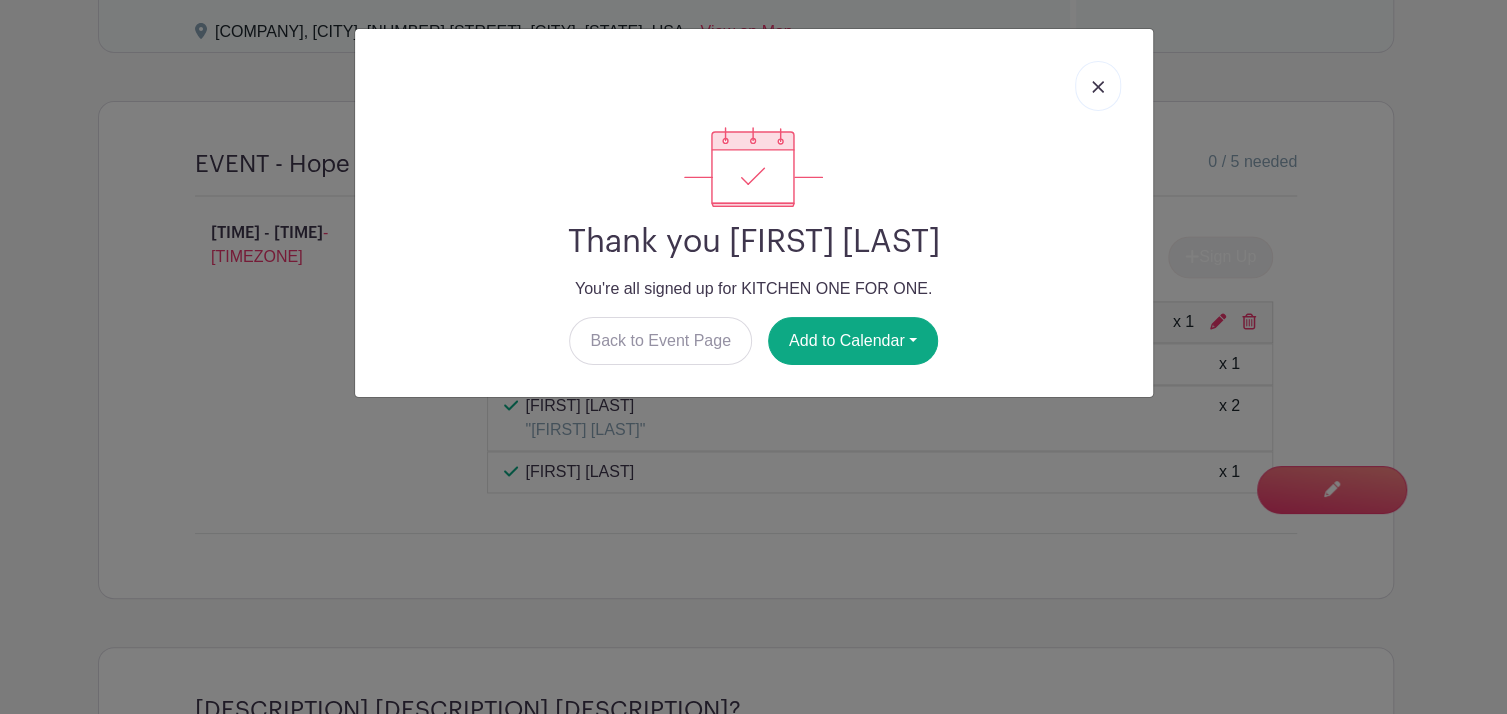 click at bounding box center [1098, 87] 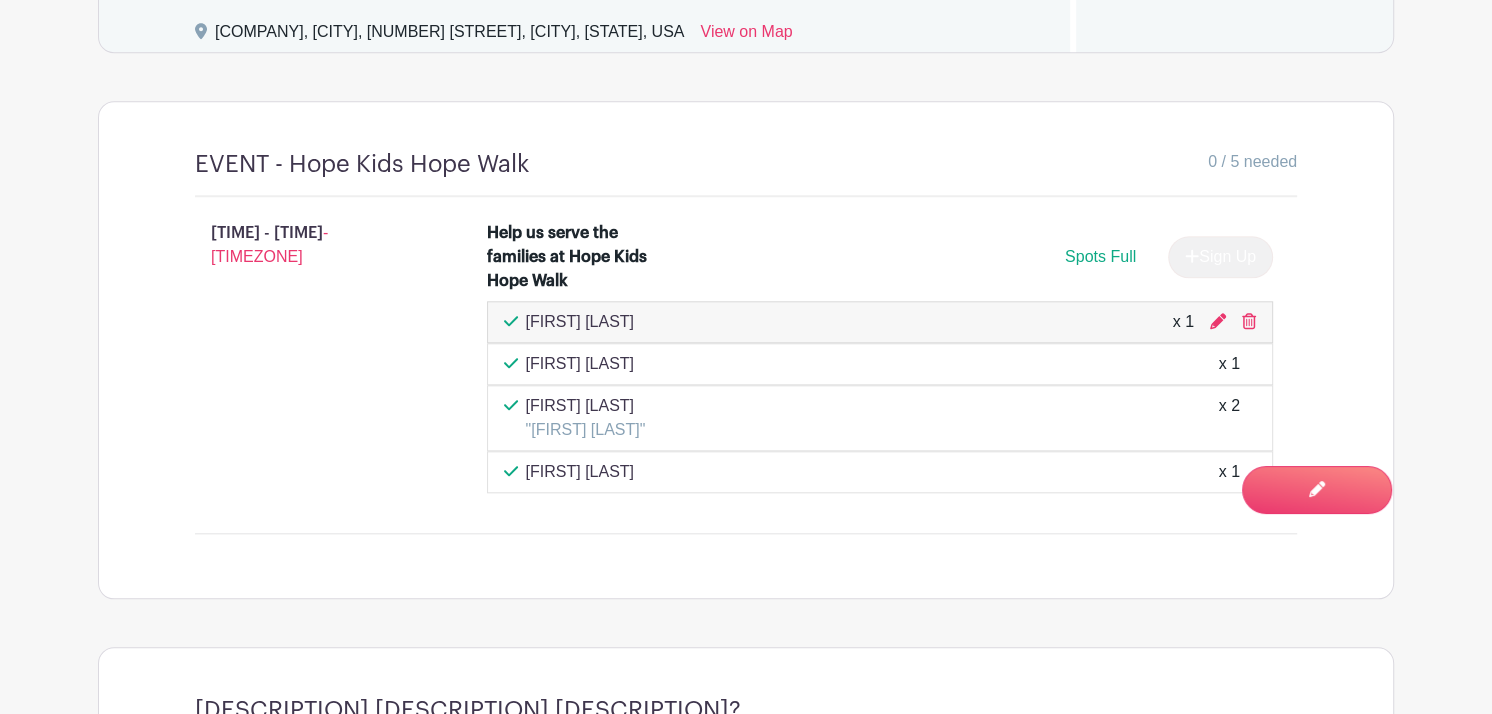click on "[DESCRIPTION] [DESCRIPTION] [DESCRIPTION] [DESCRIPTION] [DESCRIPTION] [DESCRIPTION] [DESCRIPTION] [DESCRIPTION] [DESCRIPTION] [DESCRIPTION] [DESCRIPTION] [DESCRIPTION] [DESCRIPTION] "[NAME]"" at bounding box center (746, 357) 